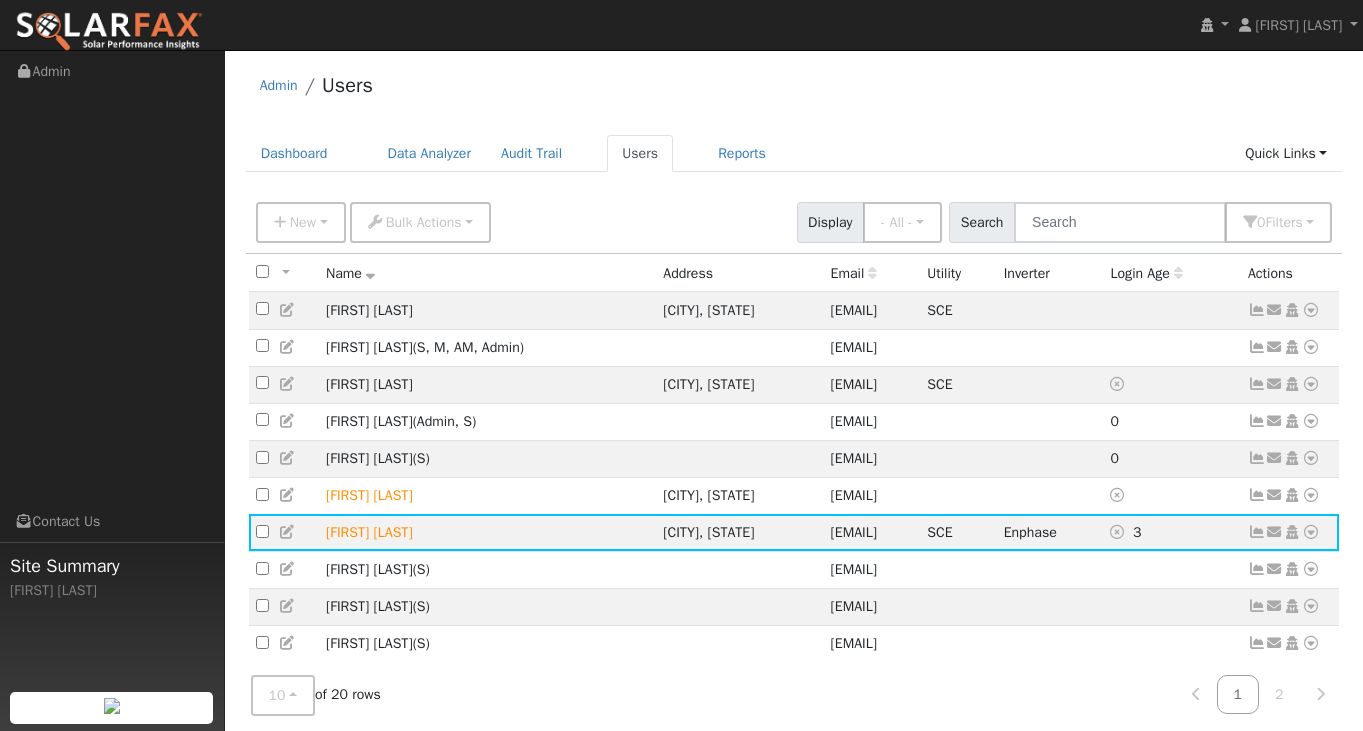 scroll, scrollTop: 0, scrollLeft: 0, axis: both 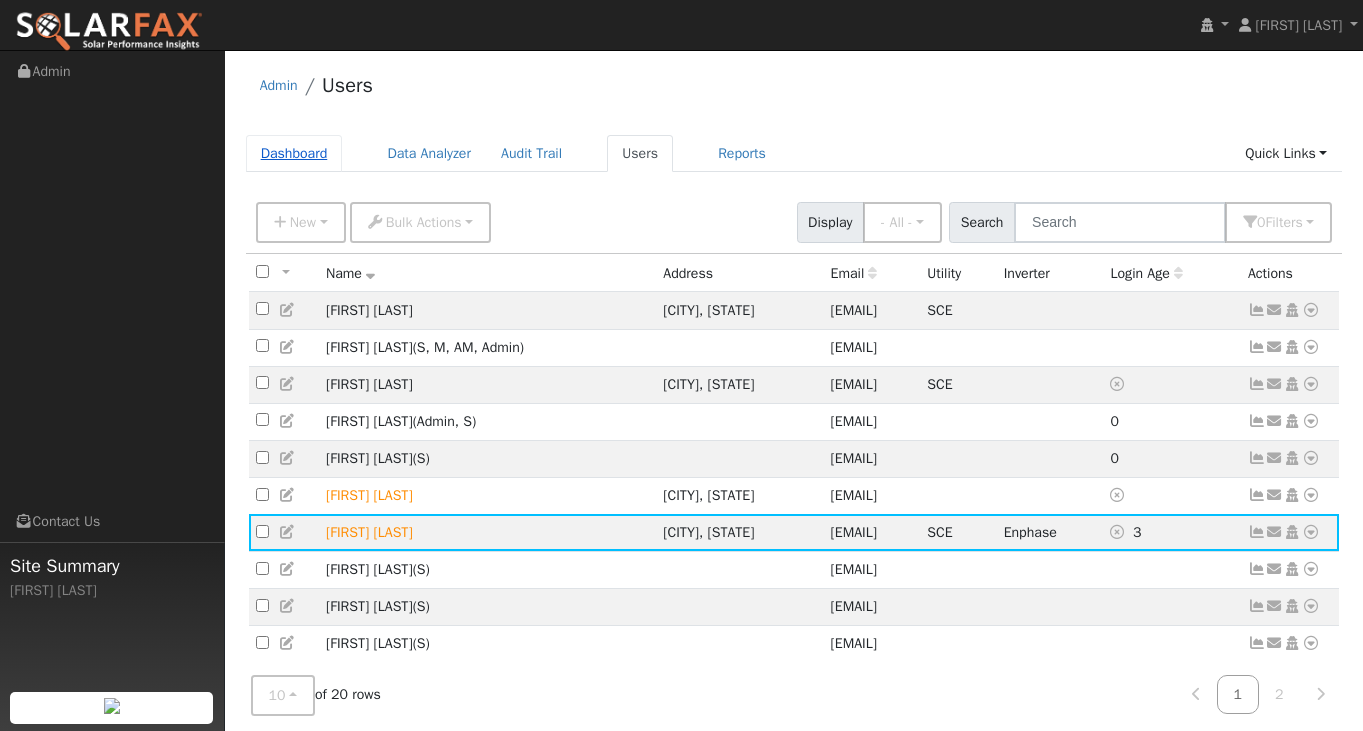 click on "Dashboard" at bounding box center [294, 153] 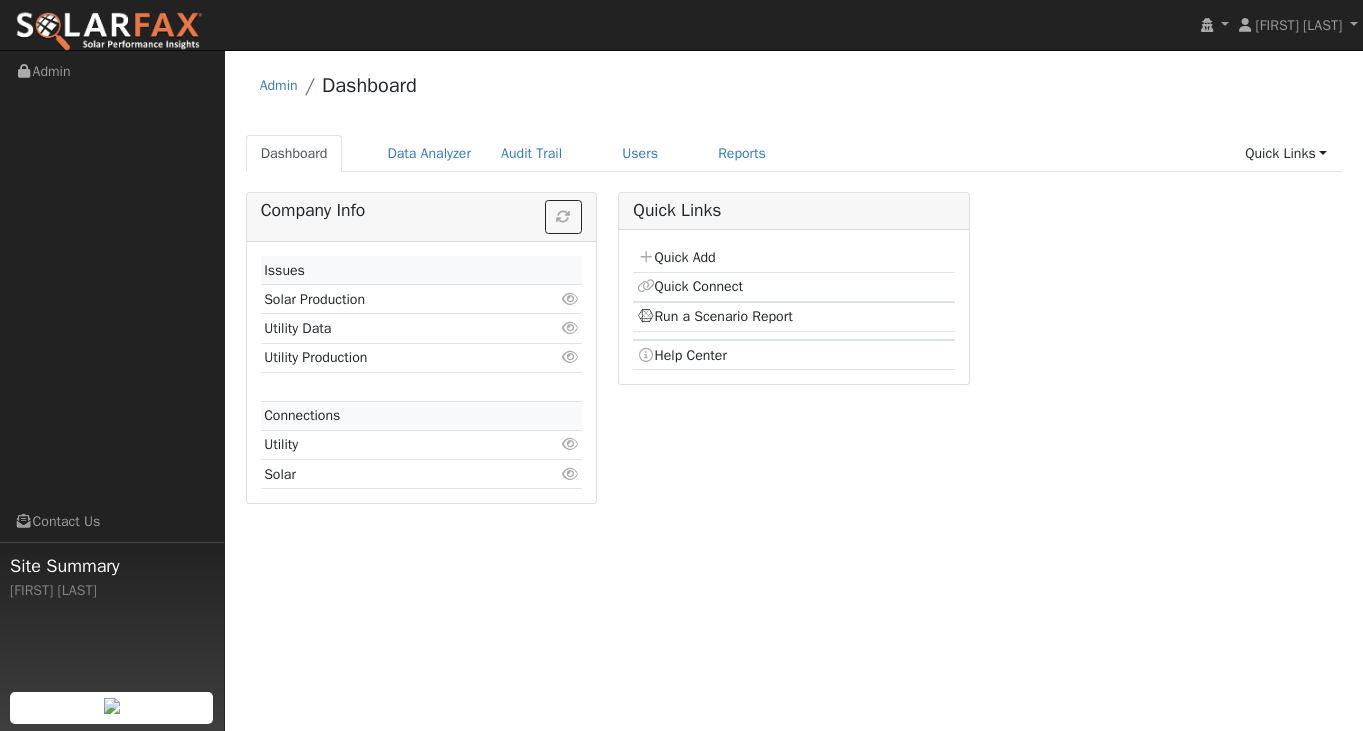 scroll, scrollTop: 0, scrollLeft: 0, axis: both 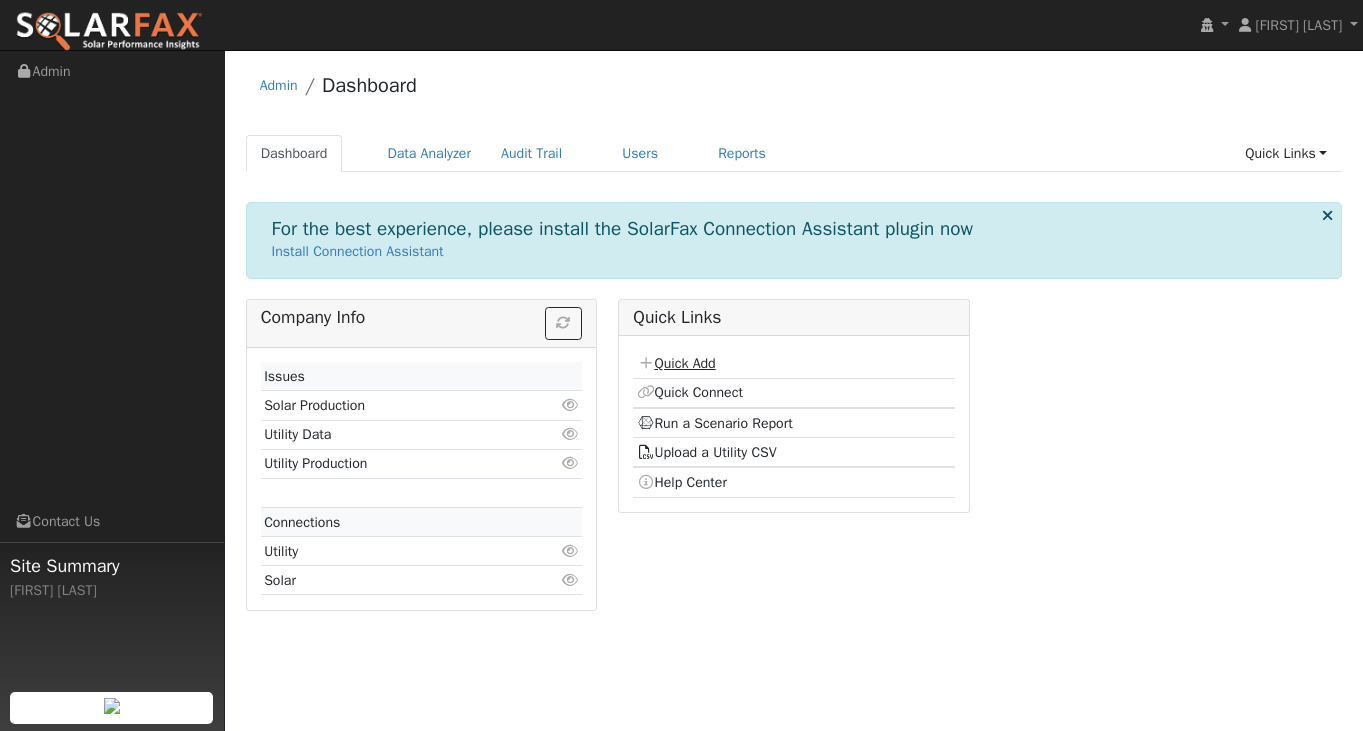 click on "Quick Add" at bounding box center [676, 363] 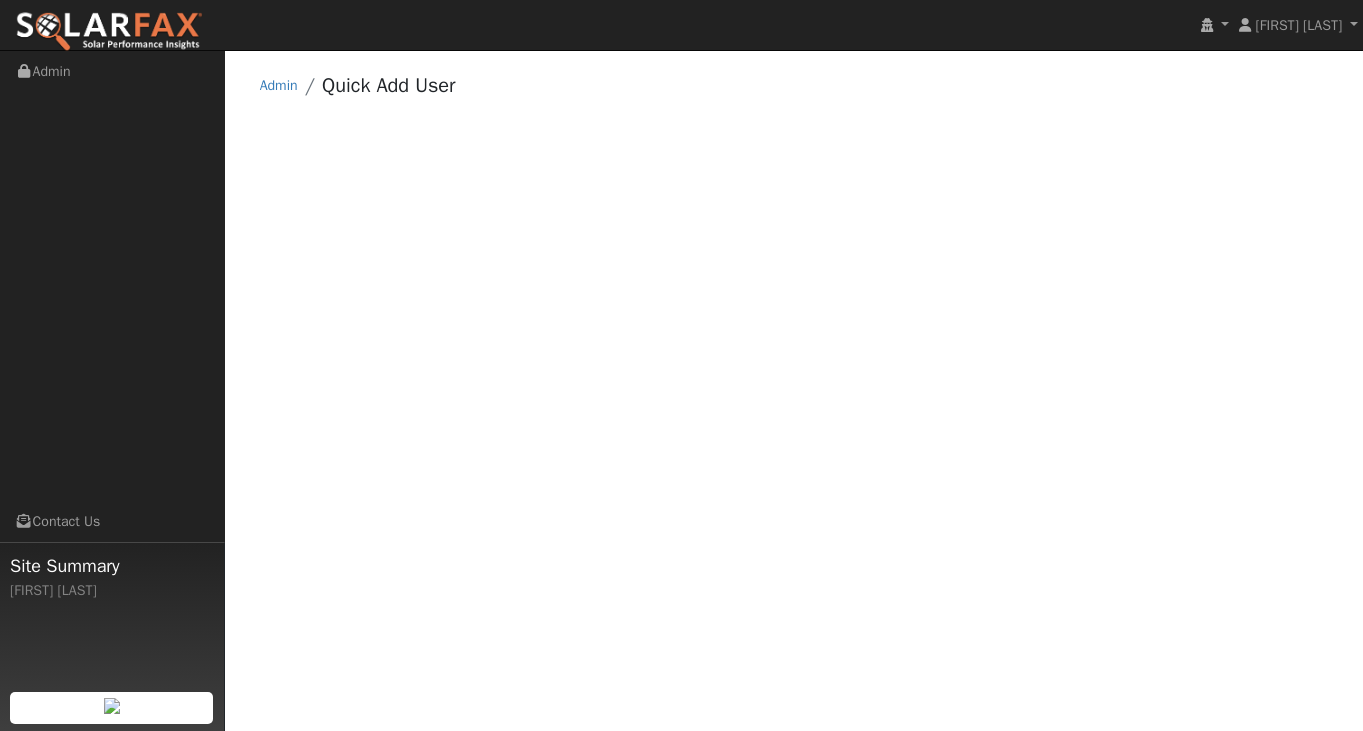 scroll, scrollTop: 0, scrollLeft: 0, axis: both 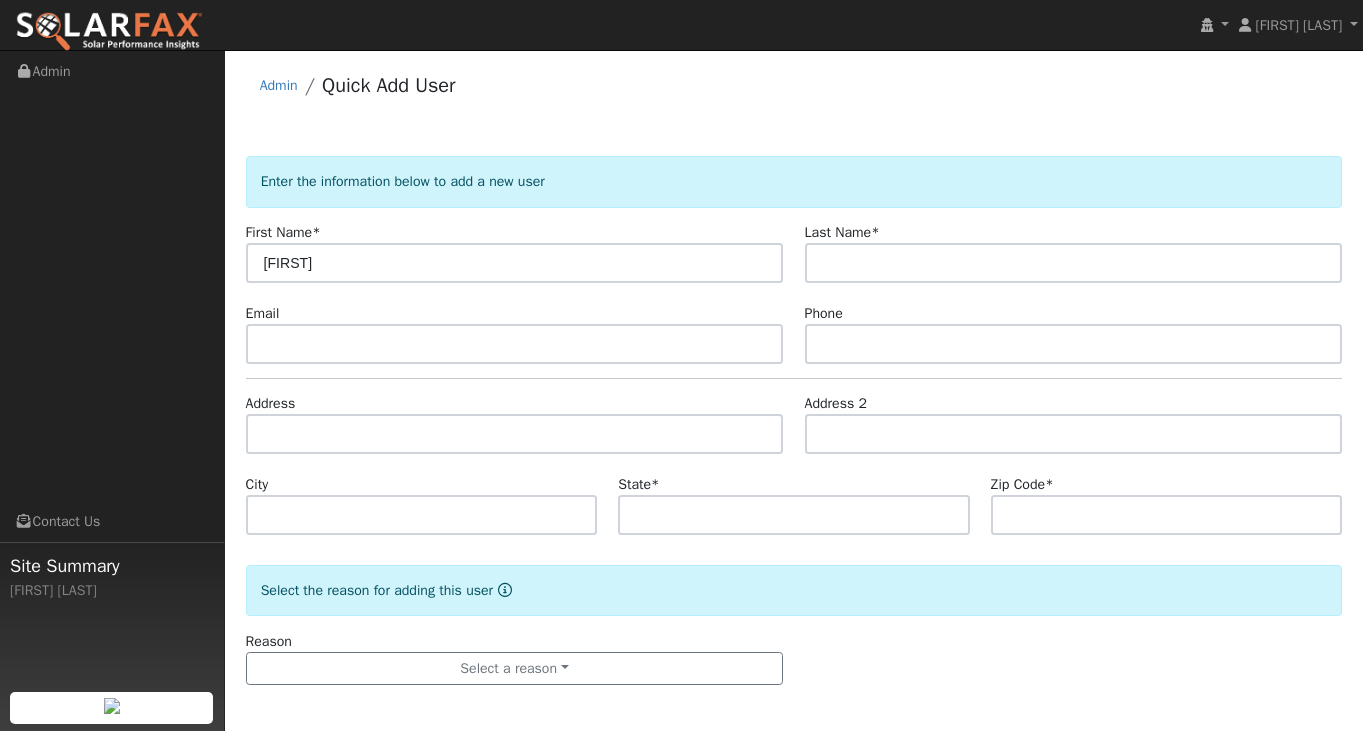 type on "Ian" 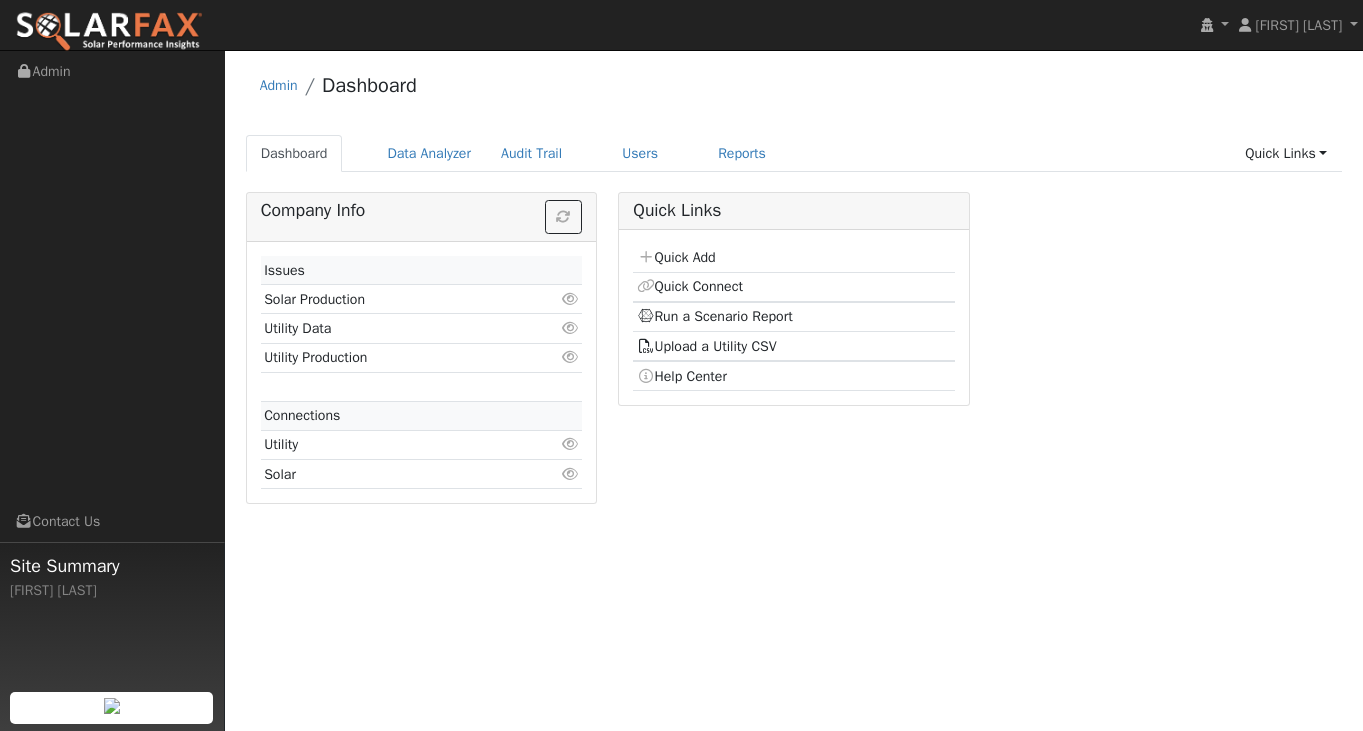 scroll, scrollTop: 0, scrollLeft: 0, axis: both 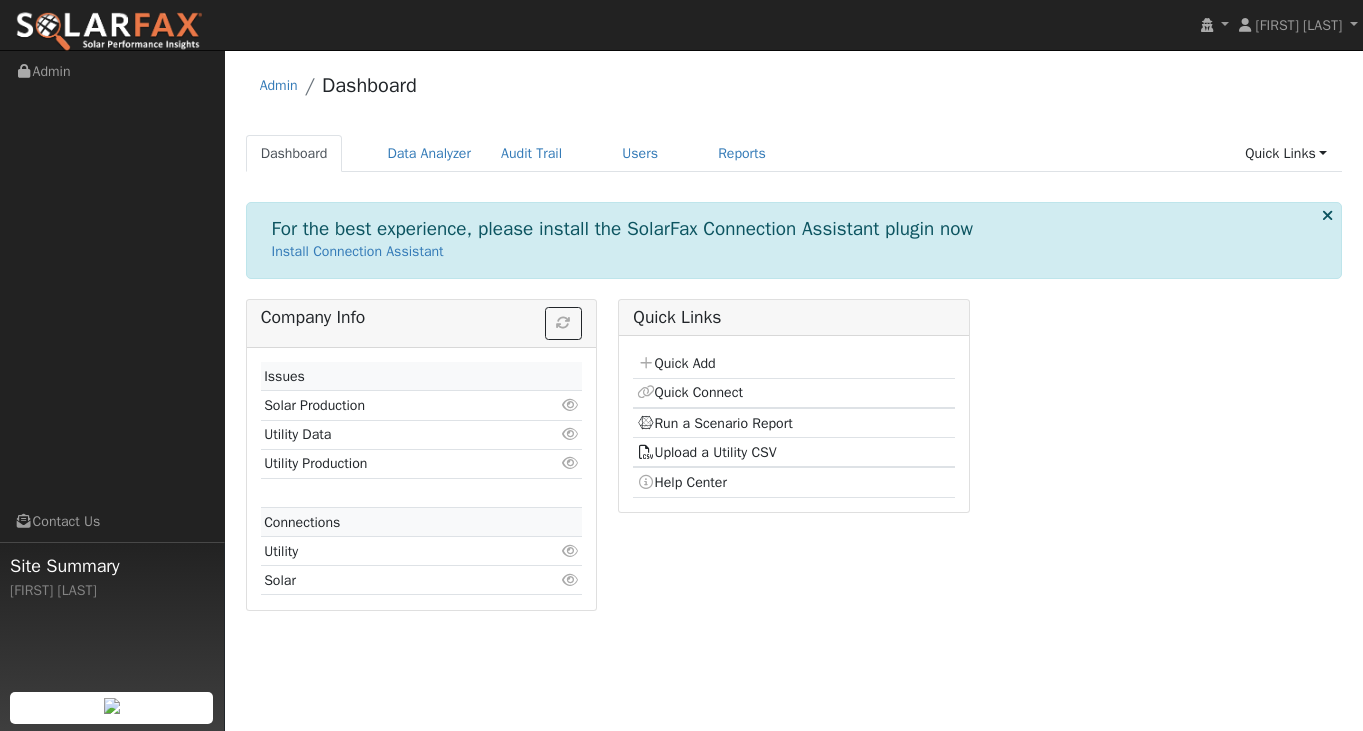 click at bounding box center (1327, 215) 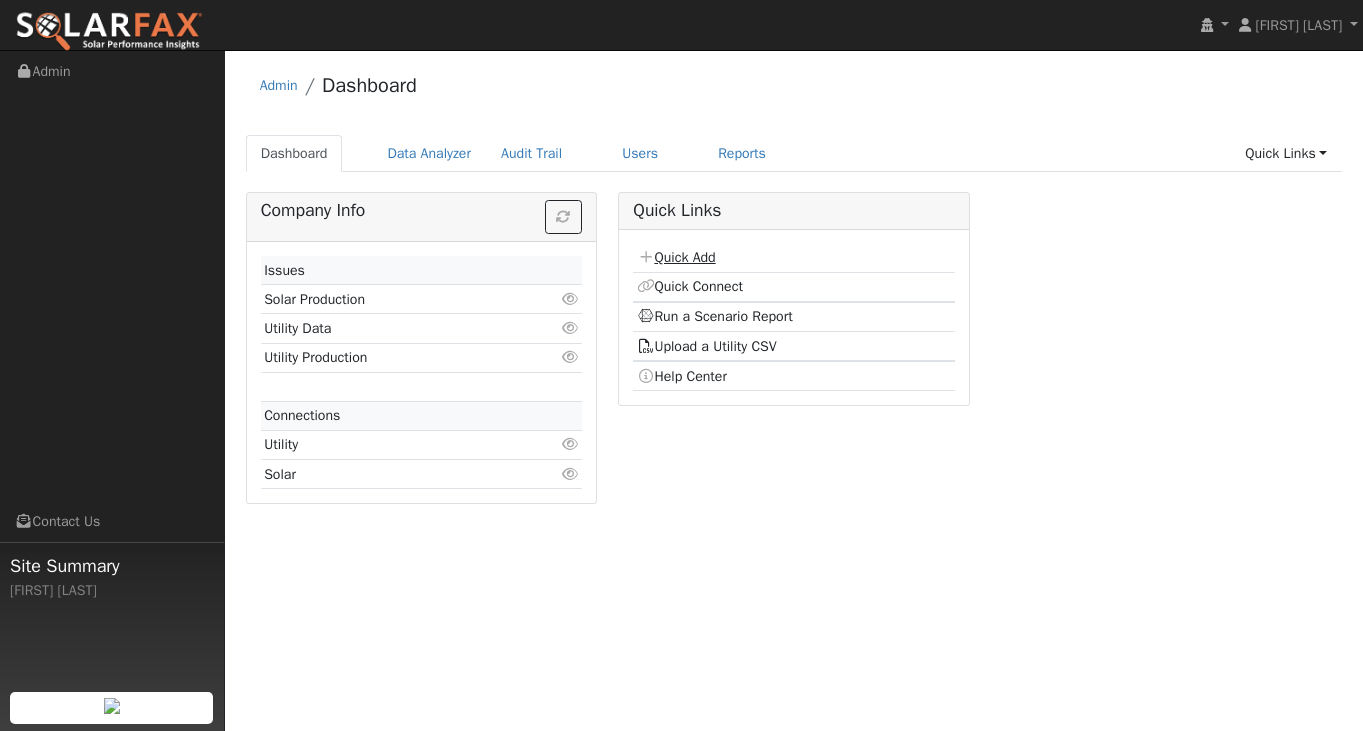 click on "Quick Add" at bounding box center (676, 257) 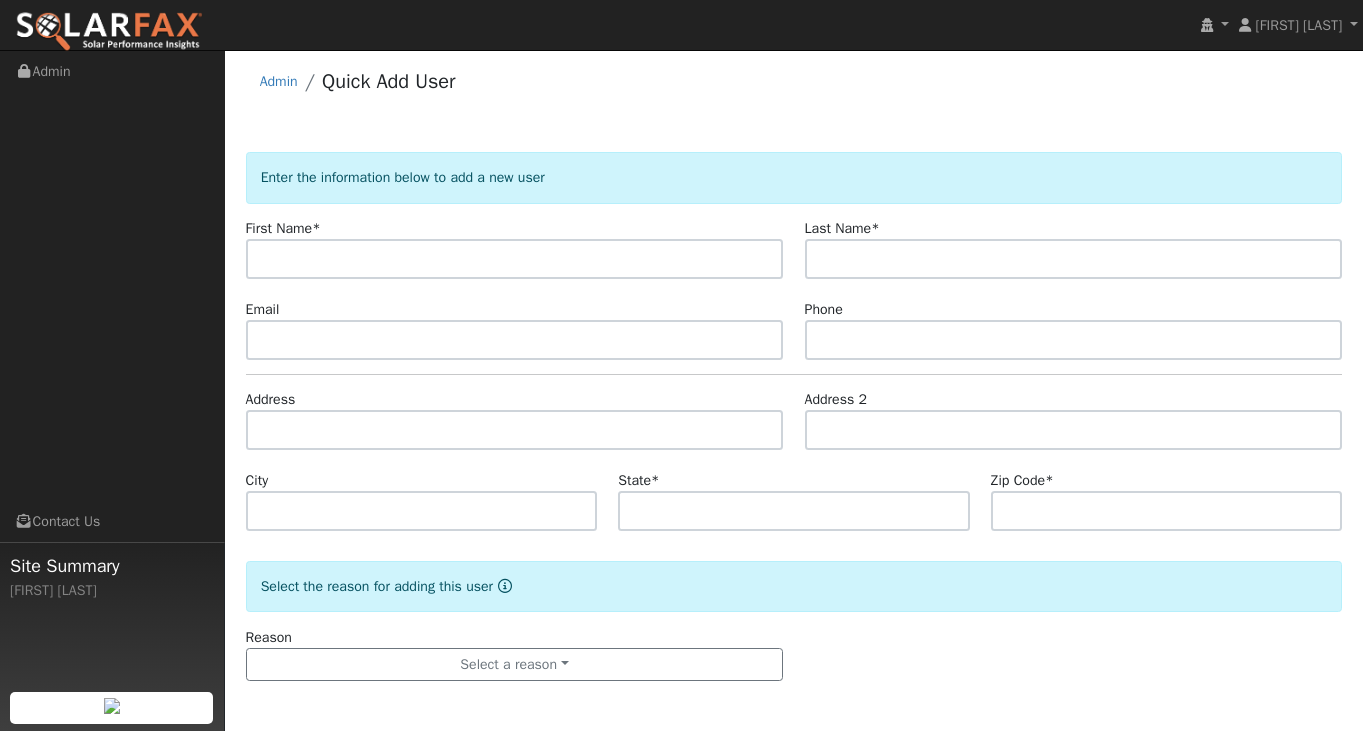 scroll, scrollTop: 0, scrollLeft: 0, axis: both 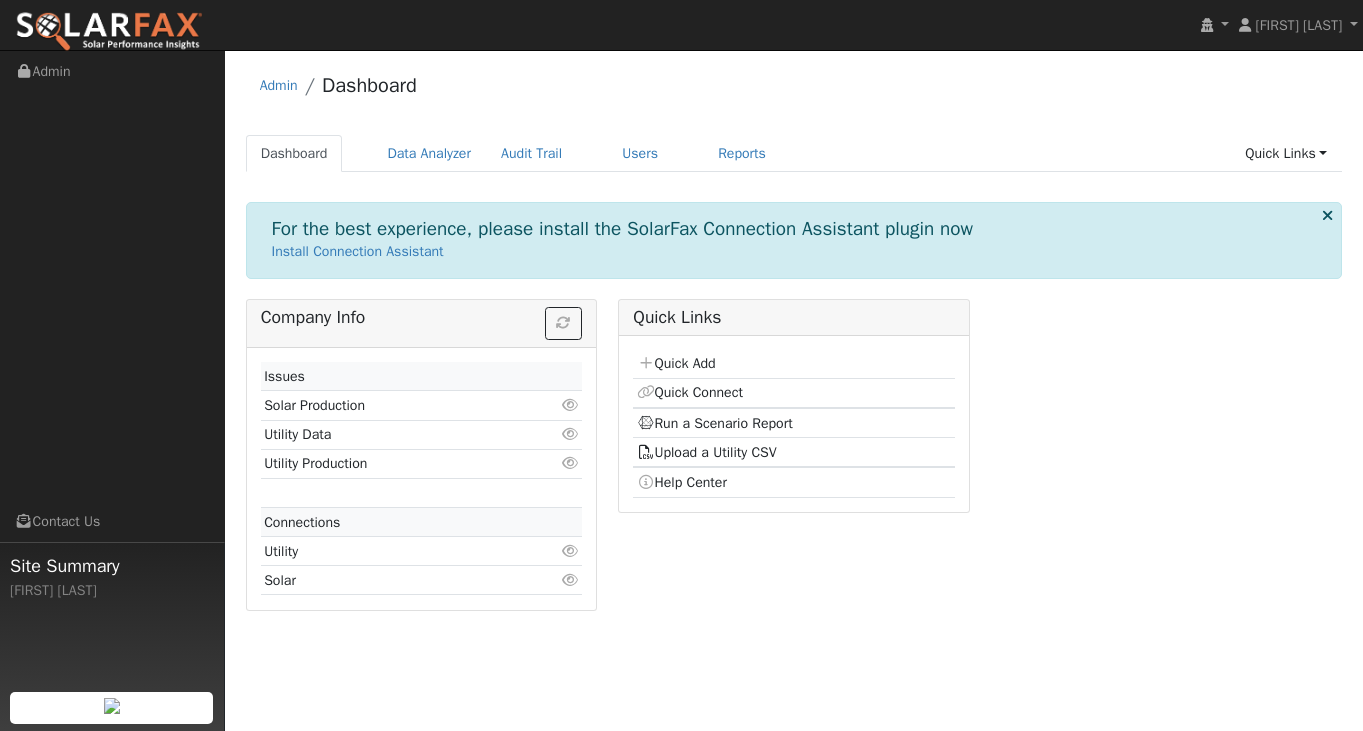 click at bounding box center [1327, 215] 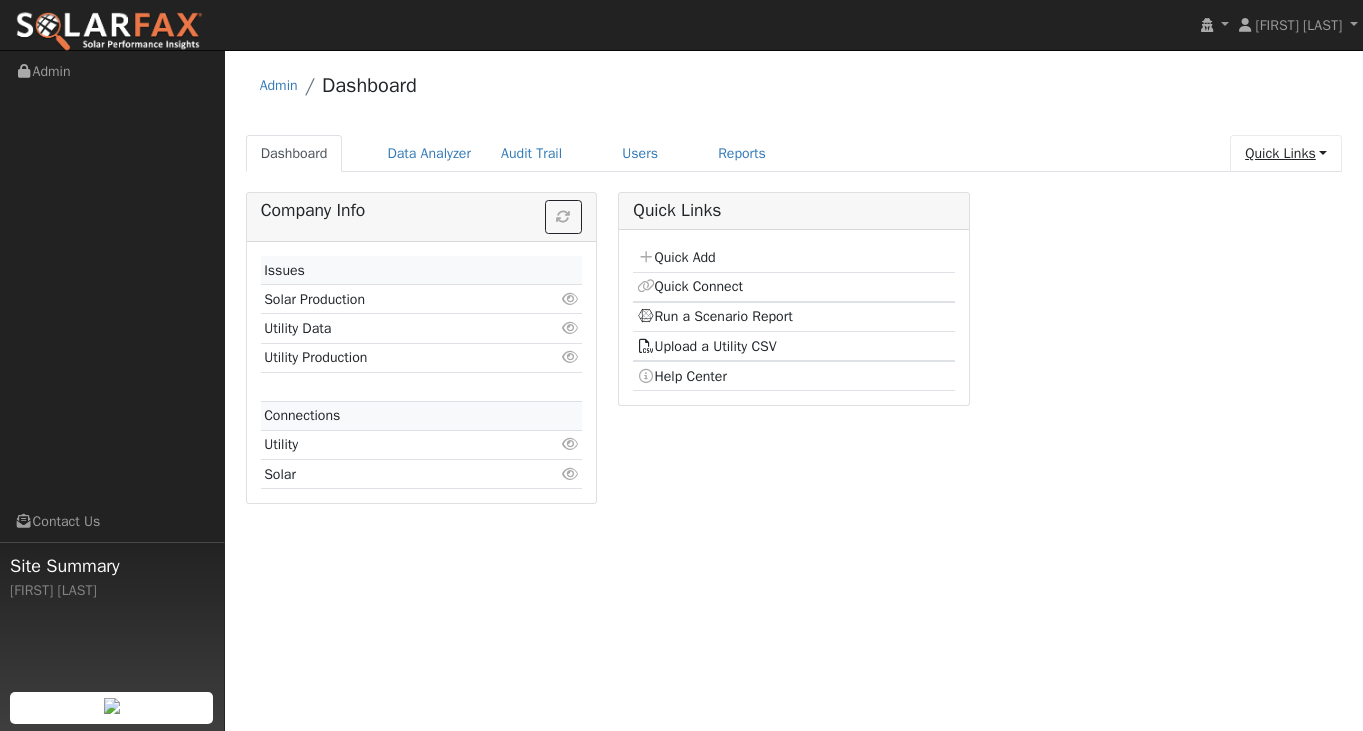 click on "Quick Links" at bounding box center (1286, 153) 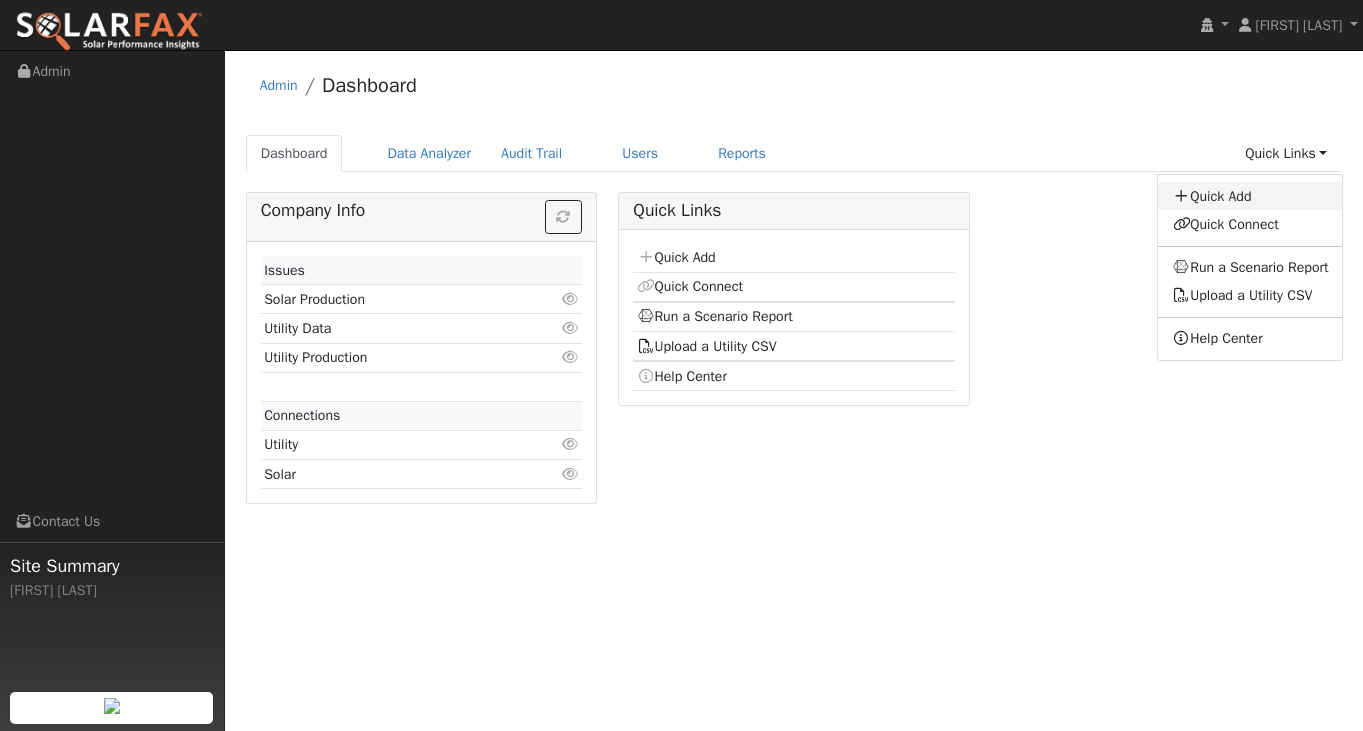 click on "Quick Add" at bounding box center [1251, 196] 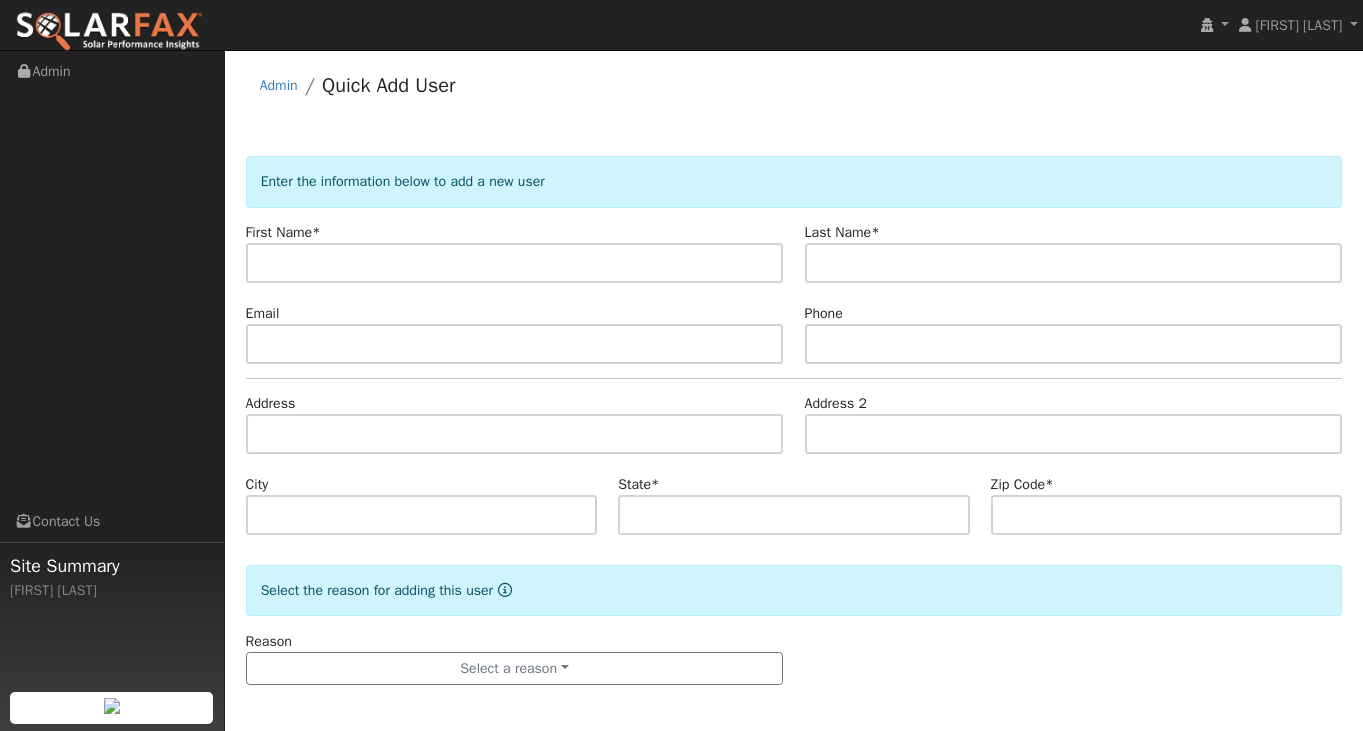 scroll, scrollTop: 4, scrollLeft: 0, axis: vertical 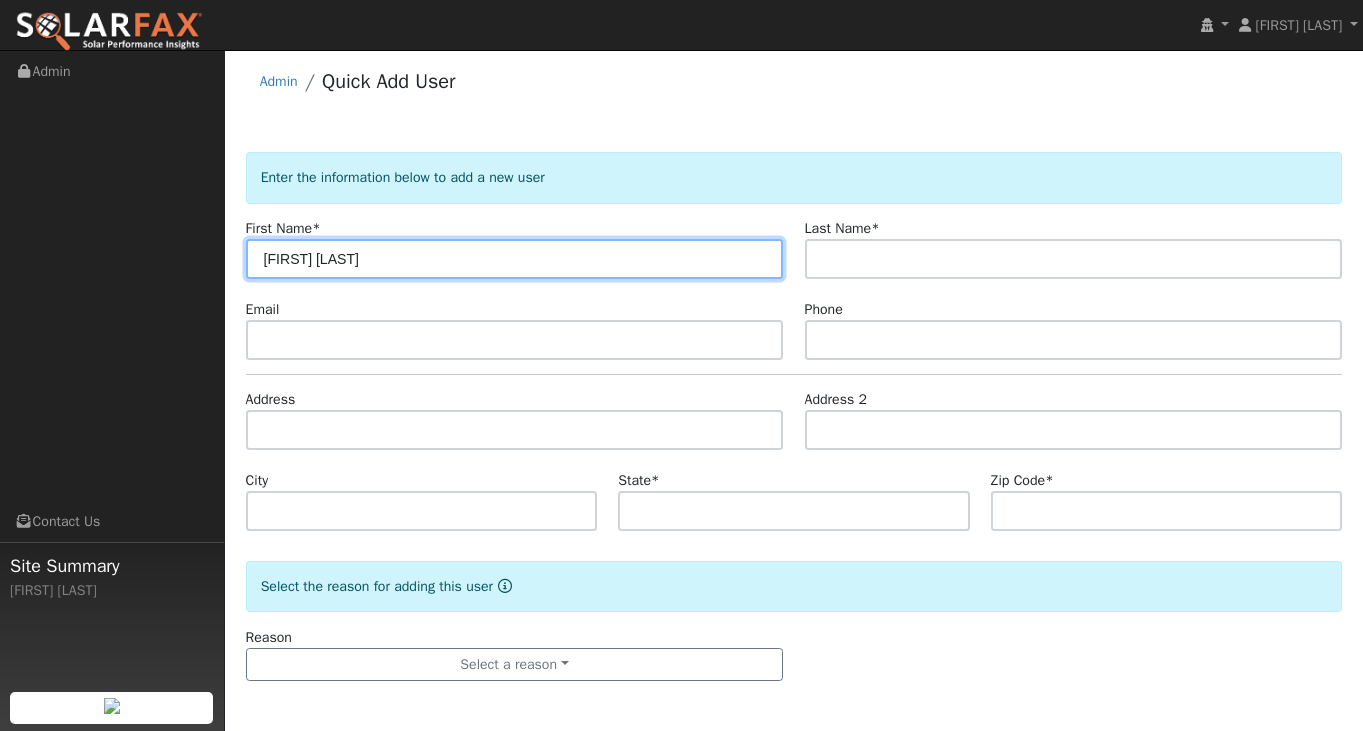click on "[FIRST] [LAST]" at bounding box center [515, 259] 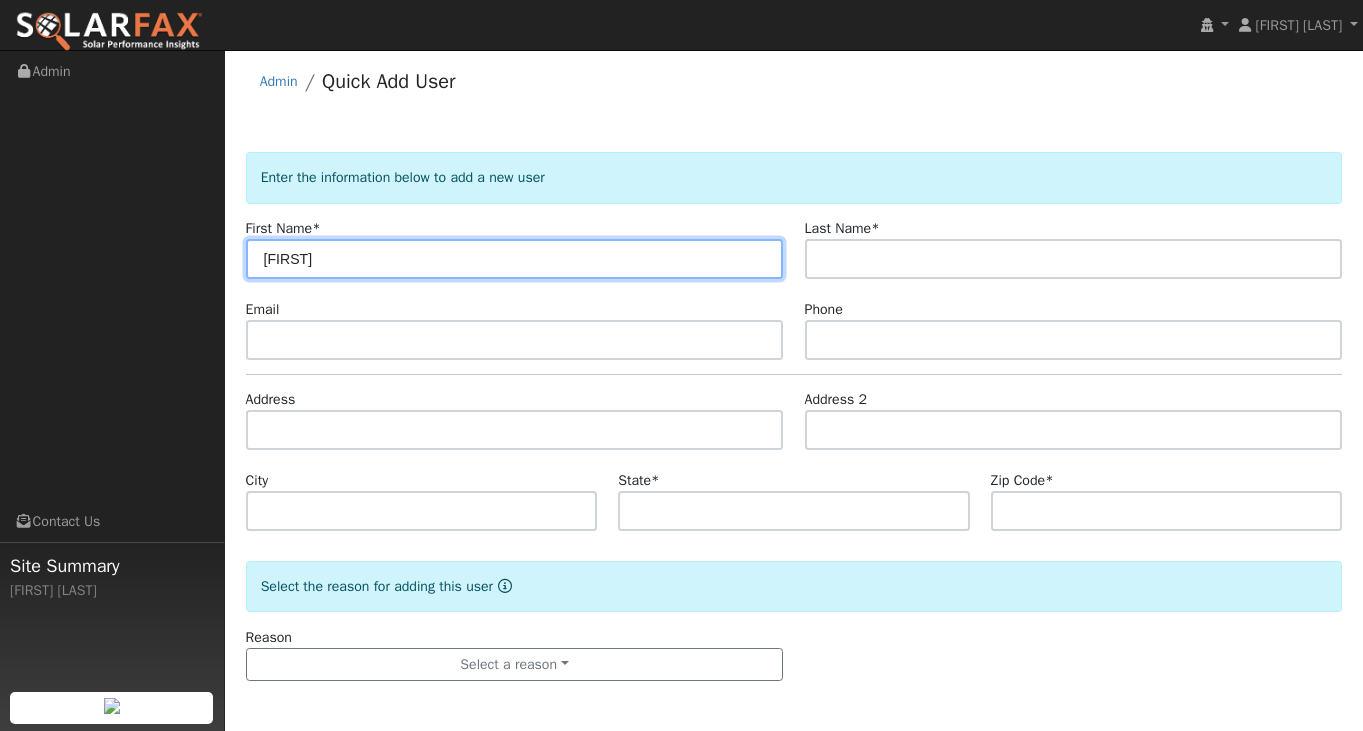 type on "[FIRST]" 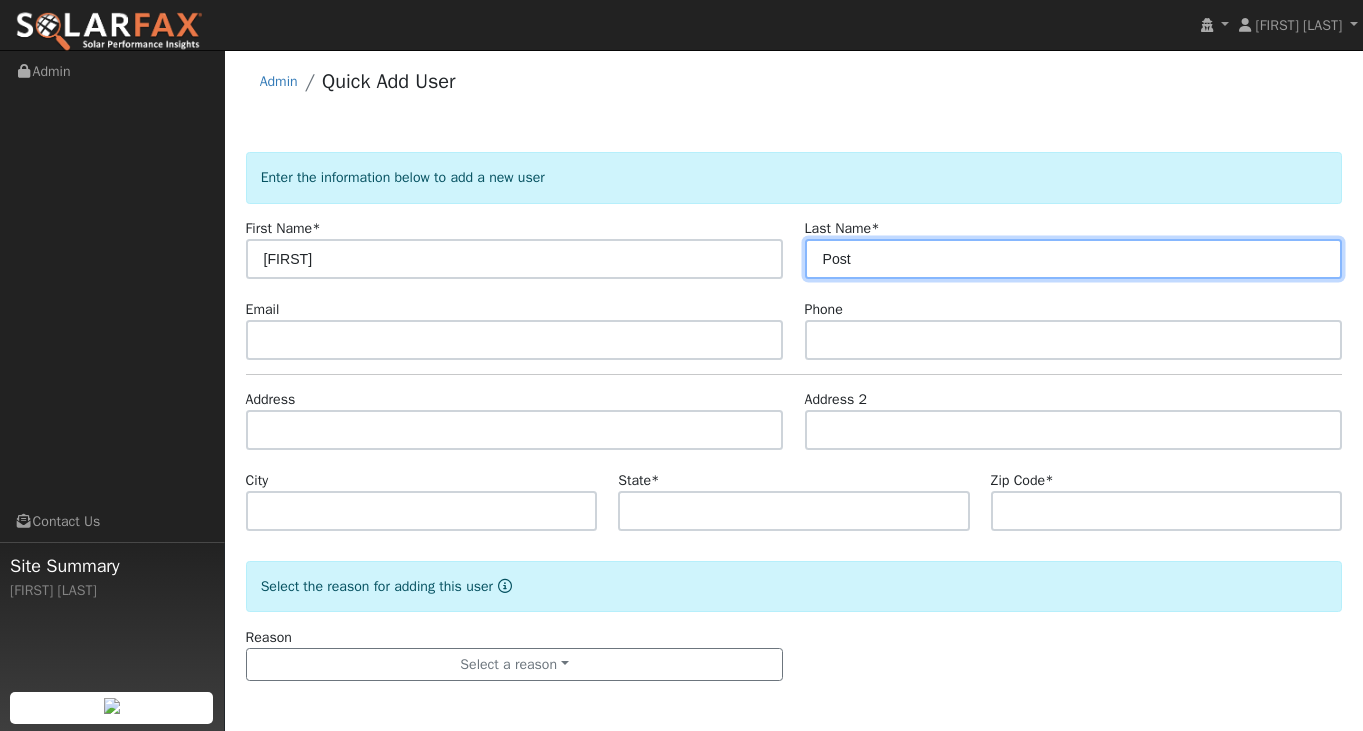 type on "Post" 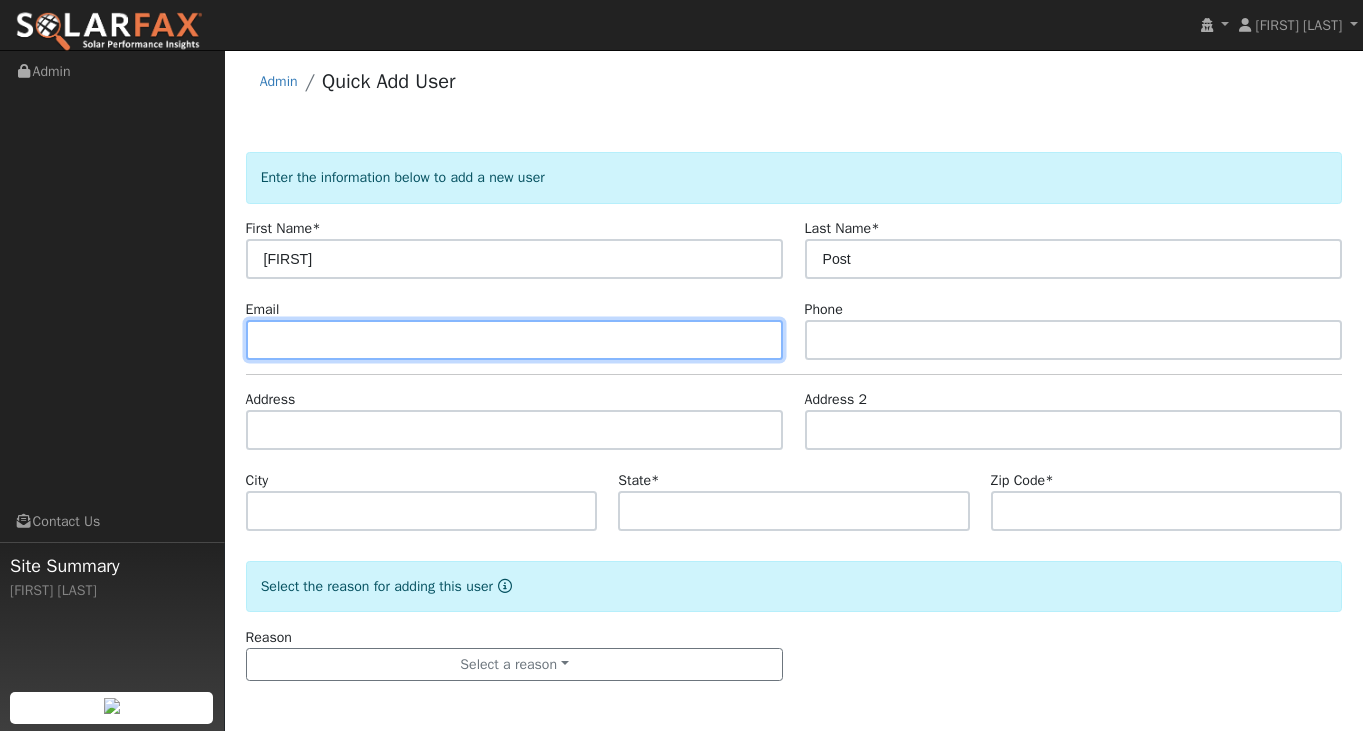click at bounding box center (515, 340) 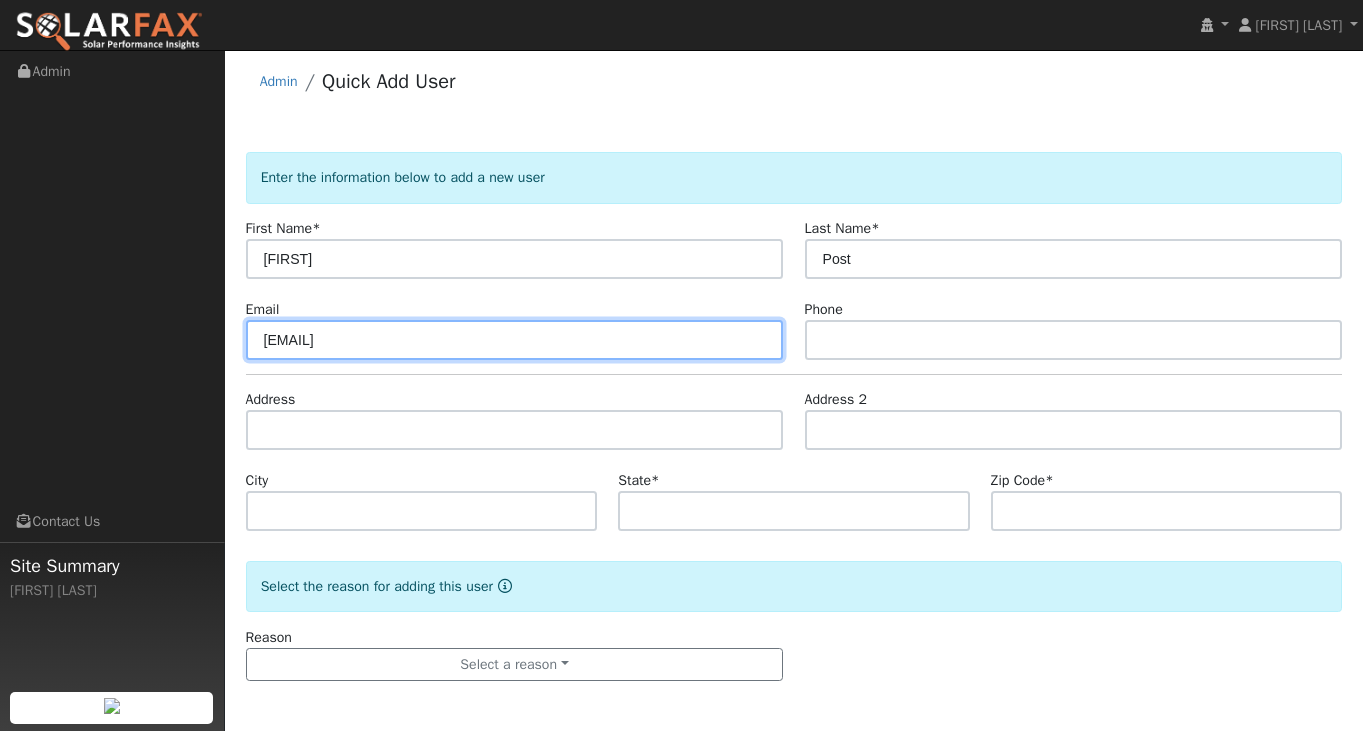 click on "[EMAIL]" at bounding box center [515, 340] 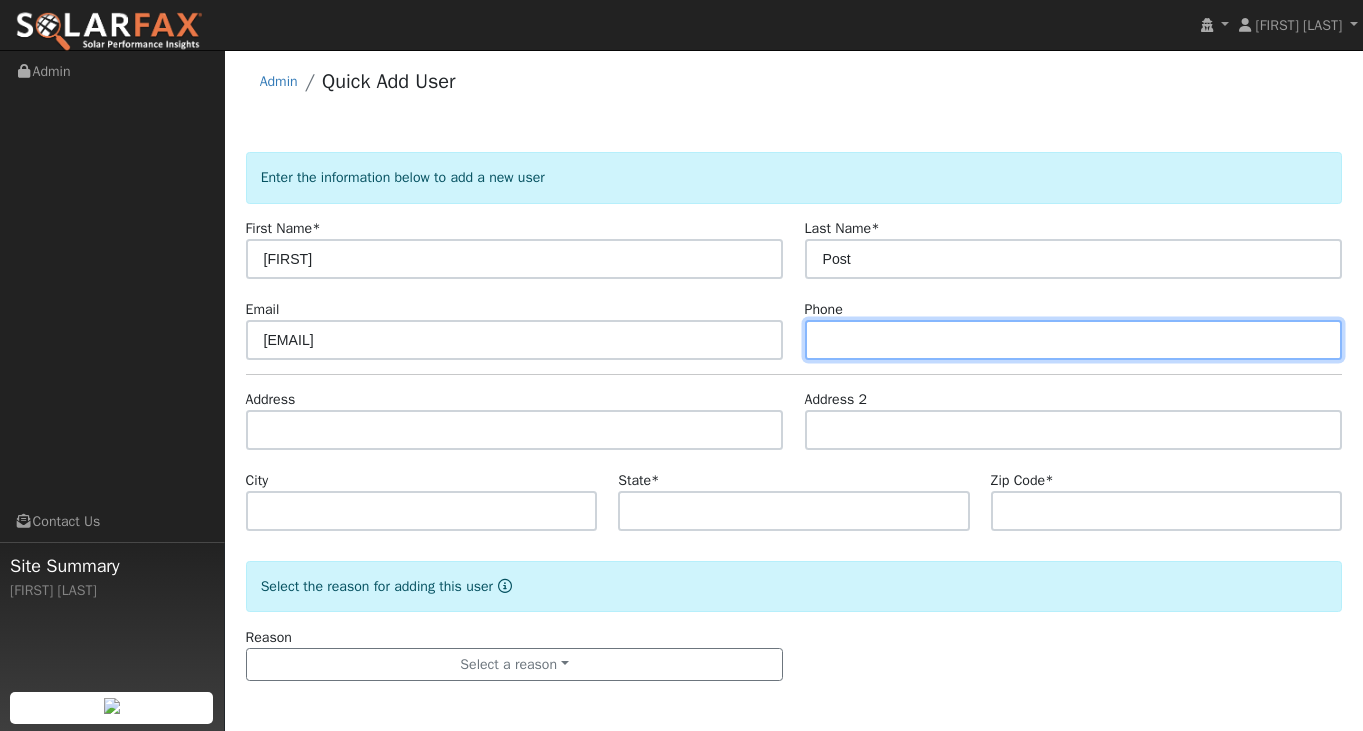 click at bounding box center [1074, 340] 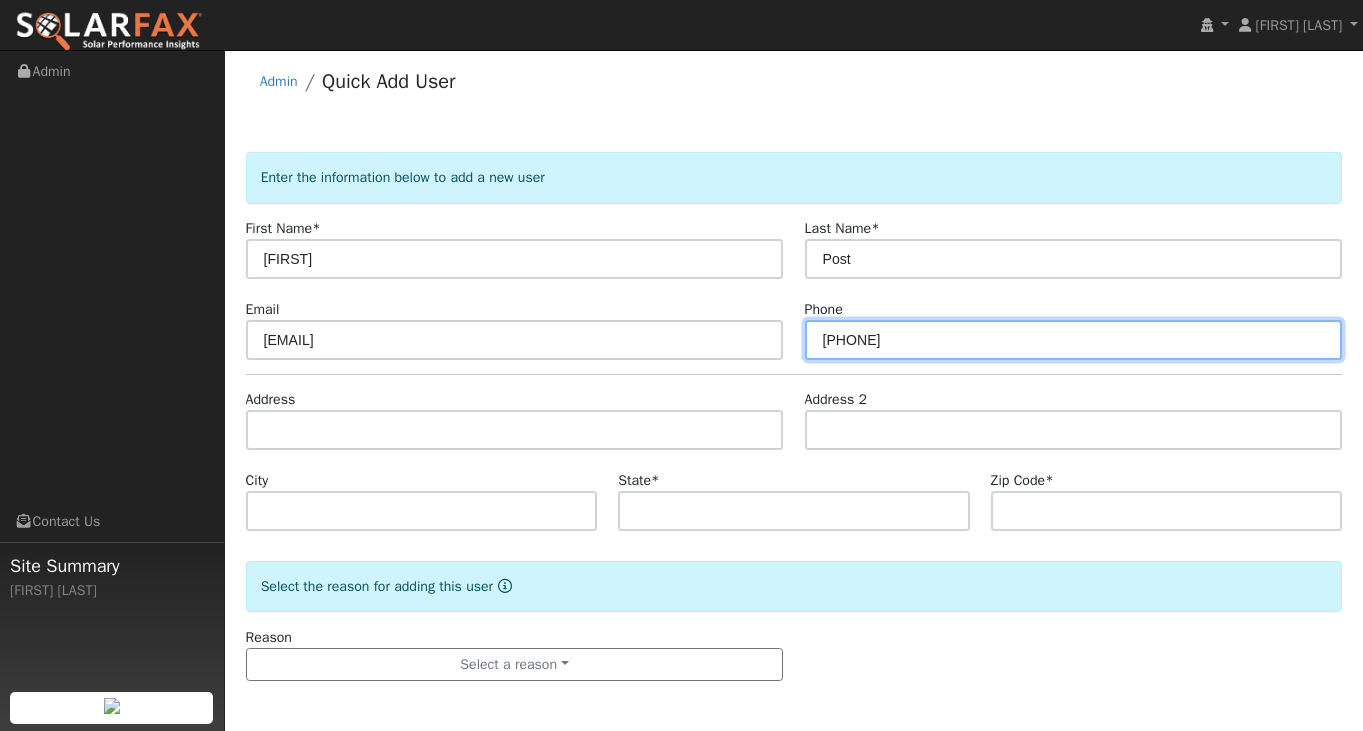 type on "8055018399" 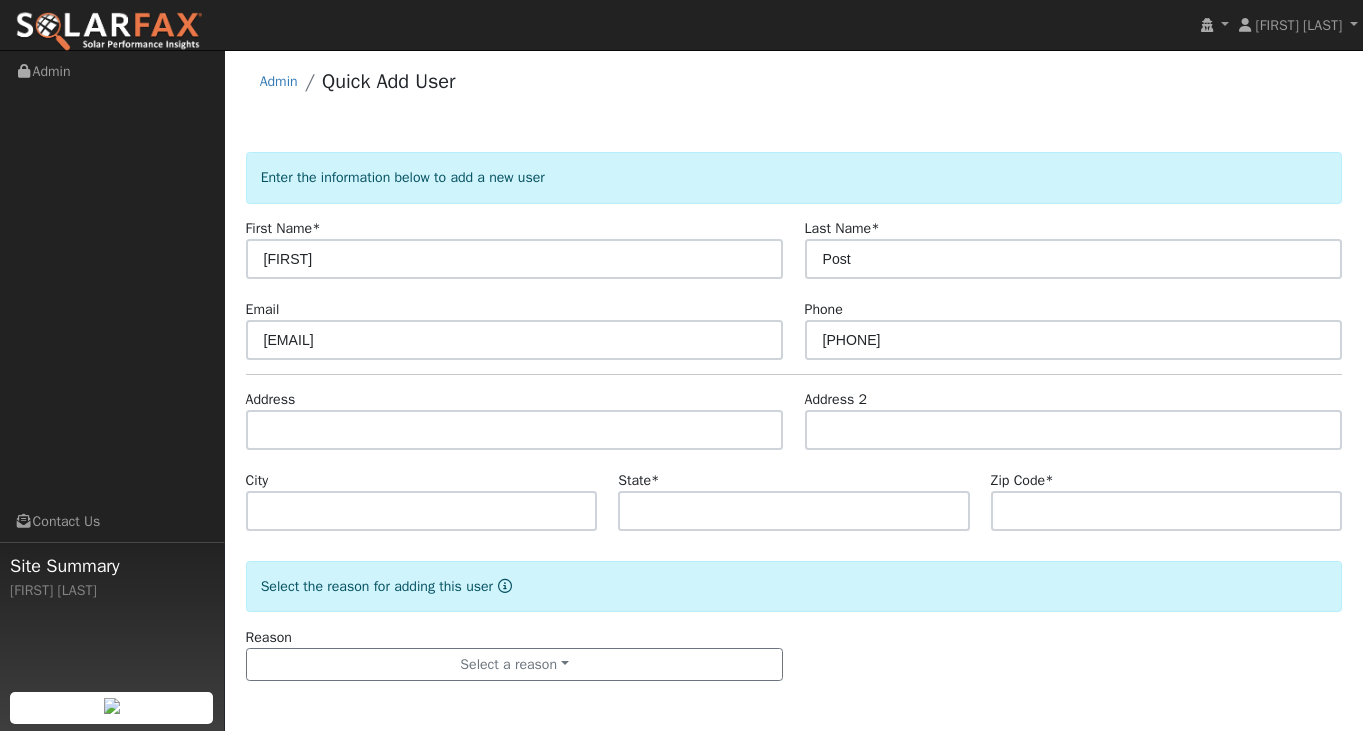 click on "Enter the information below to add a new user First Name  * Ian Last Name  * Post Email Ian.post32@gmail.com Phone 8055018399 Address Address 2 City State  * Zip Code  *  Select the reason for adding this user  Reason Select a reason New lead New customer adding solar New customer has solar Settings Salesperson Requested Utility Requested Inverter Enable Access Email Notifications No Emails No Emails Weekly Emails Monthly Emails" 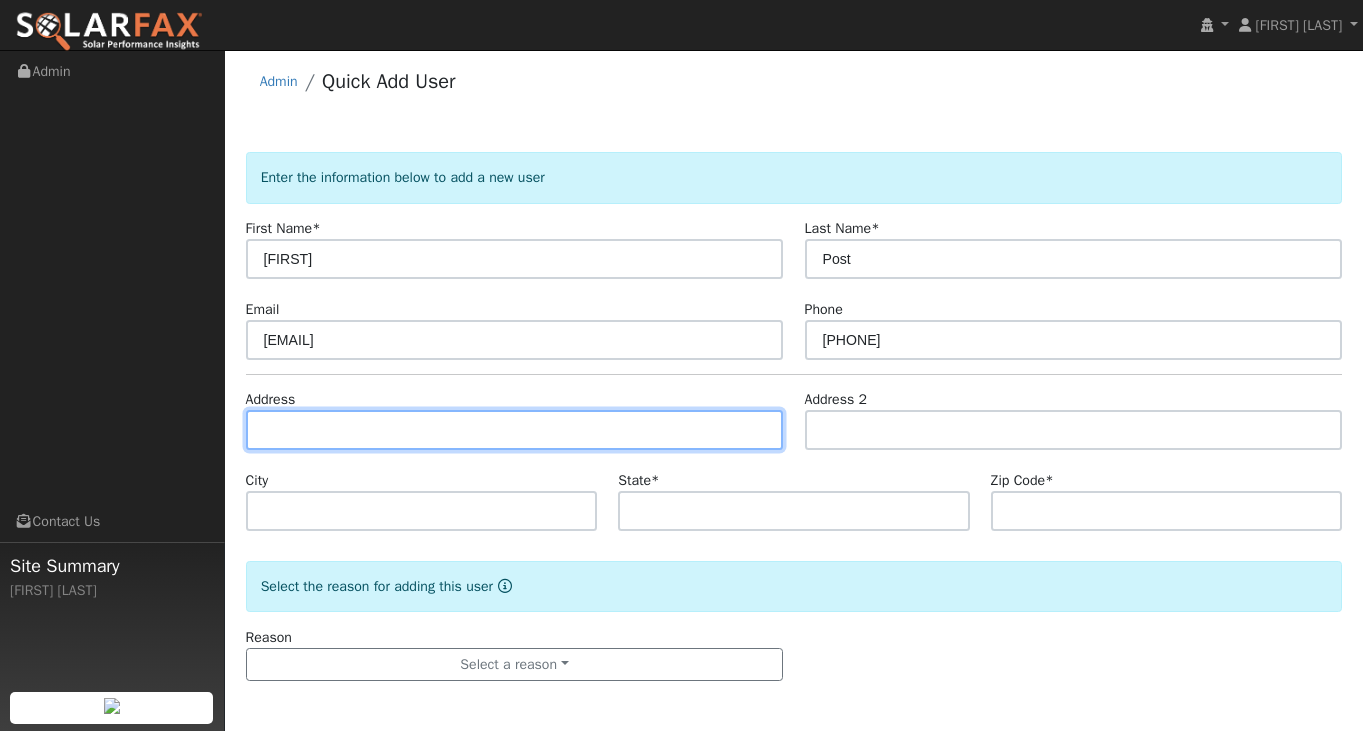 click at bounding box center (515, 430) 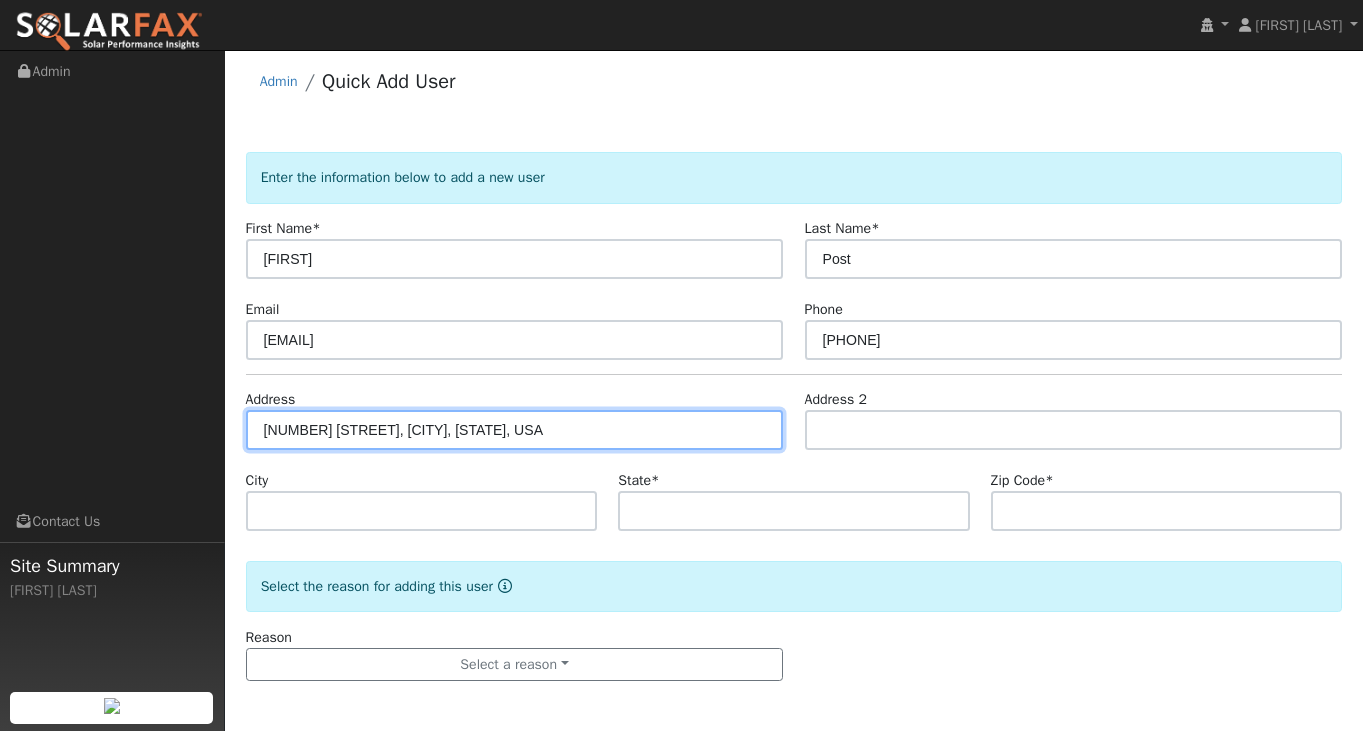 type on "990 Corto Street" 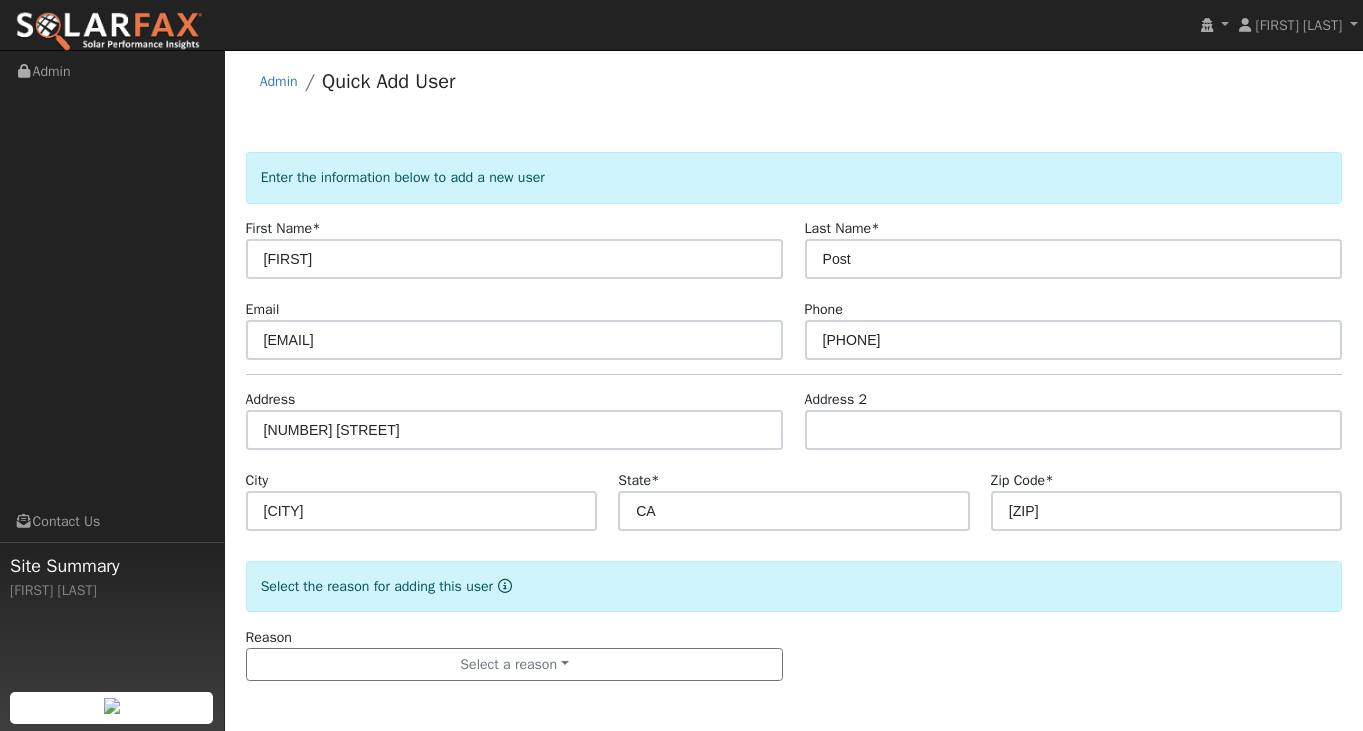 click on "Select the reason for adding this user" at bounding box center (794, 586) 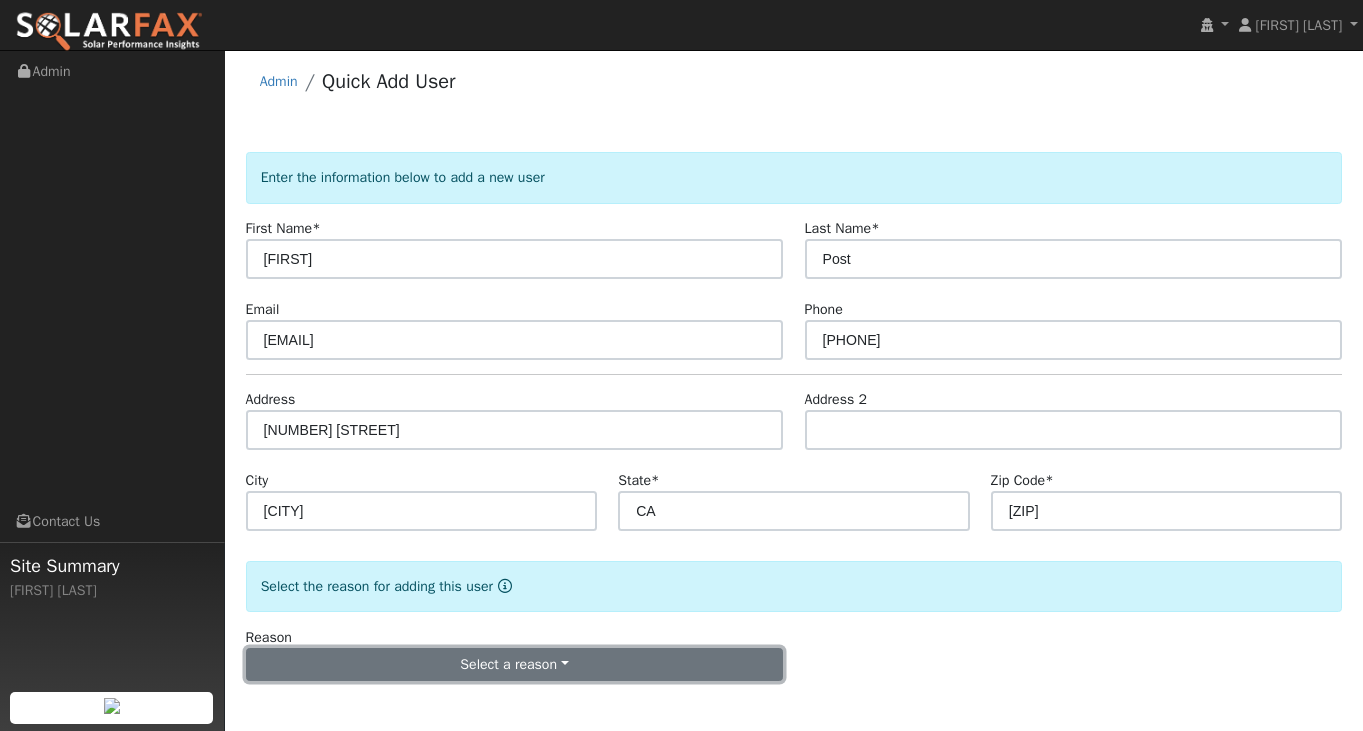 click on "Select a reason" at bounding box center [515, 665] 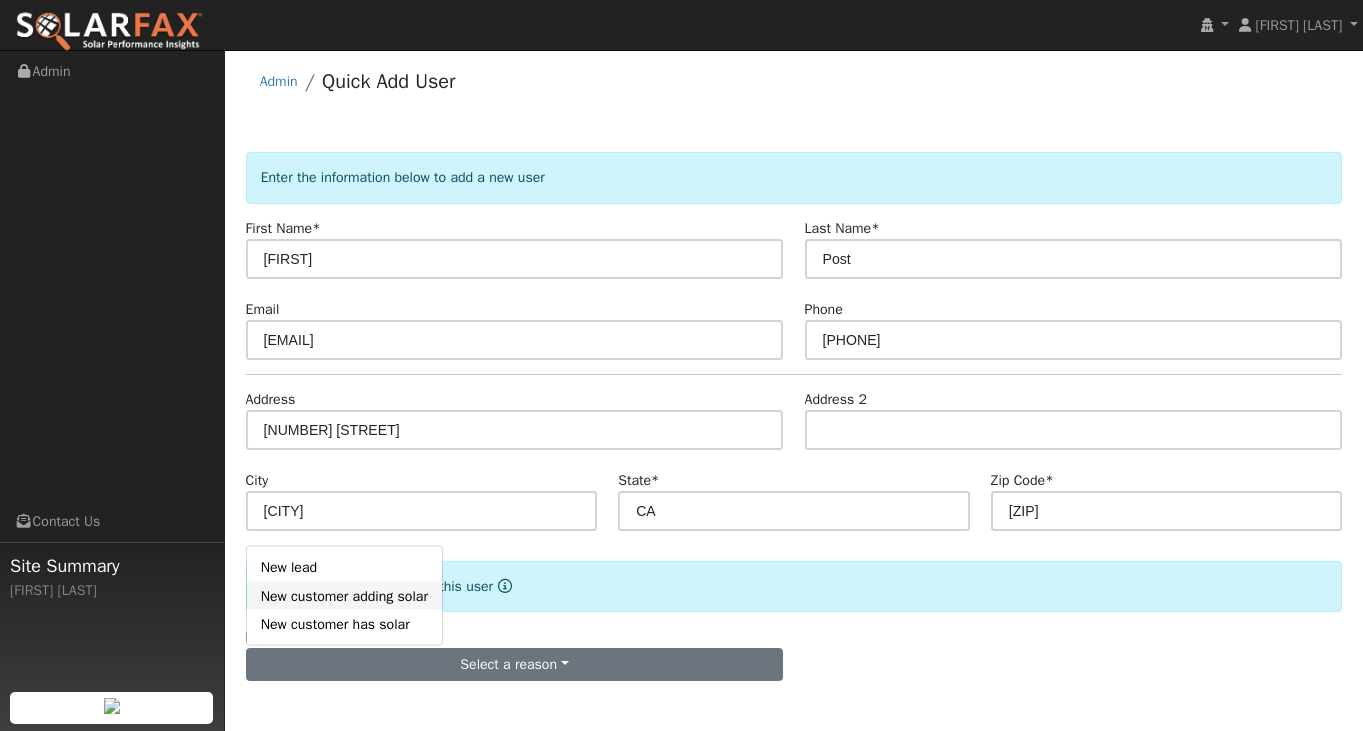click on "New customer adding solar" at bounding box center [344, 596] 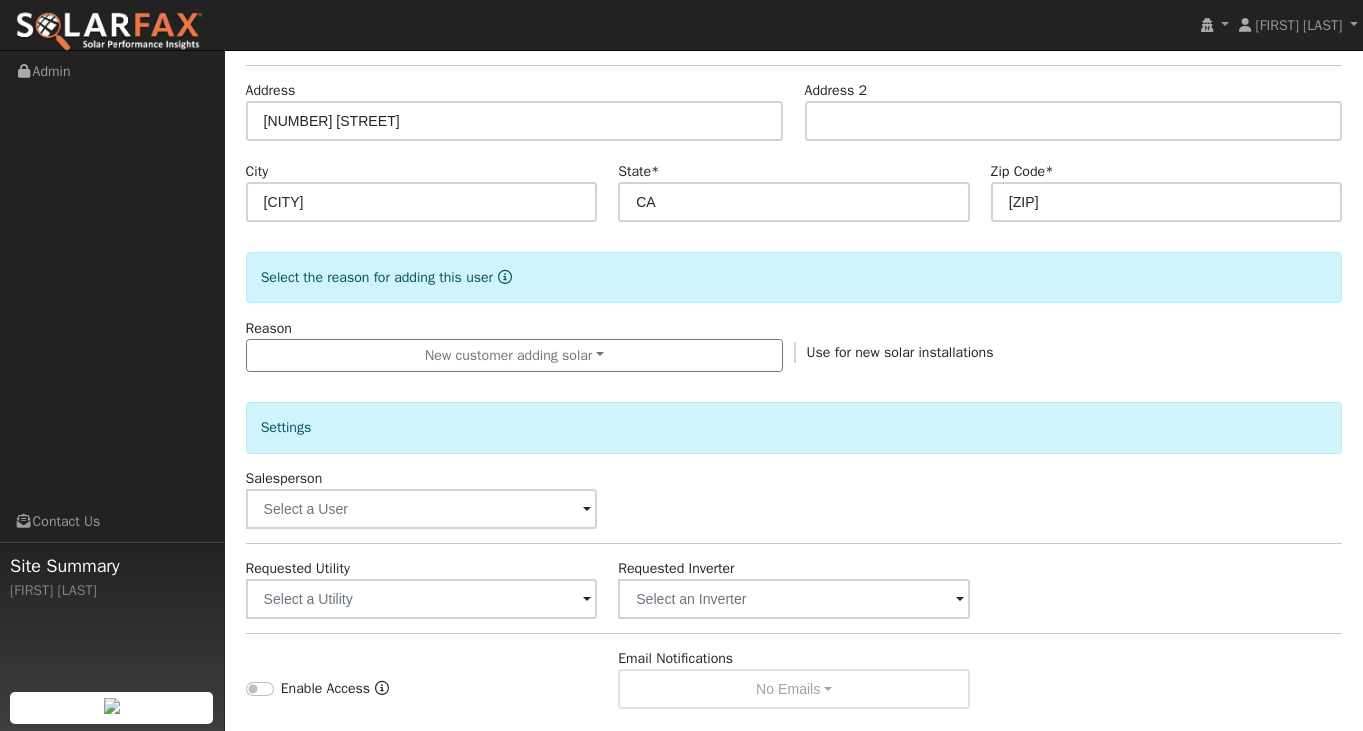 scroll, scrollTop: 360, scrollLeft: 0, axis: vertical 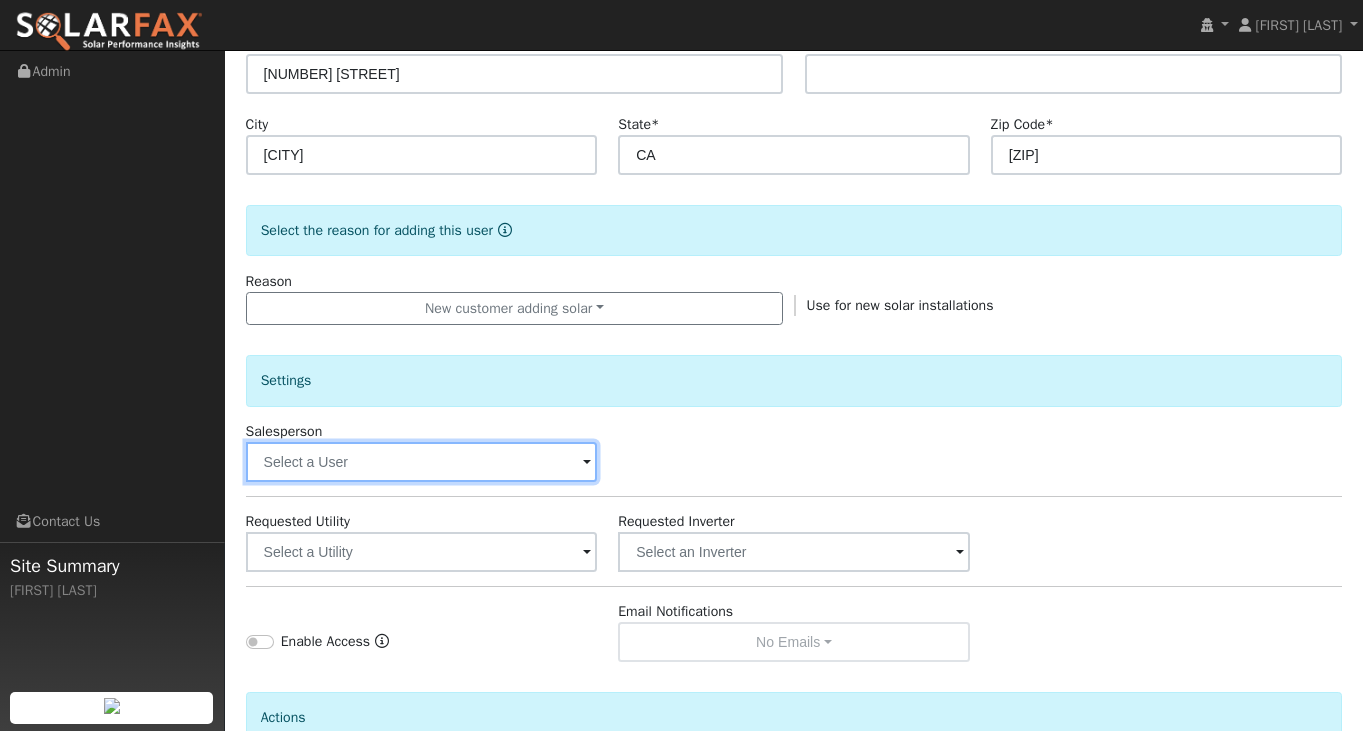 click at bounding box center (422, 462) 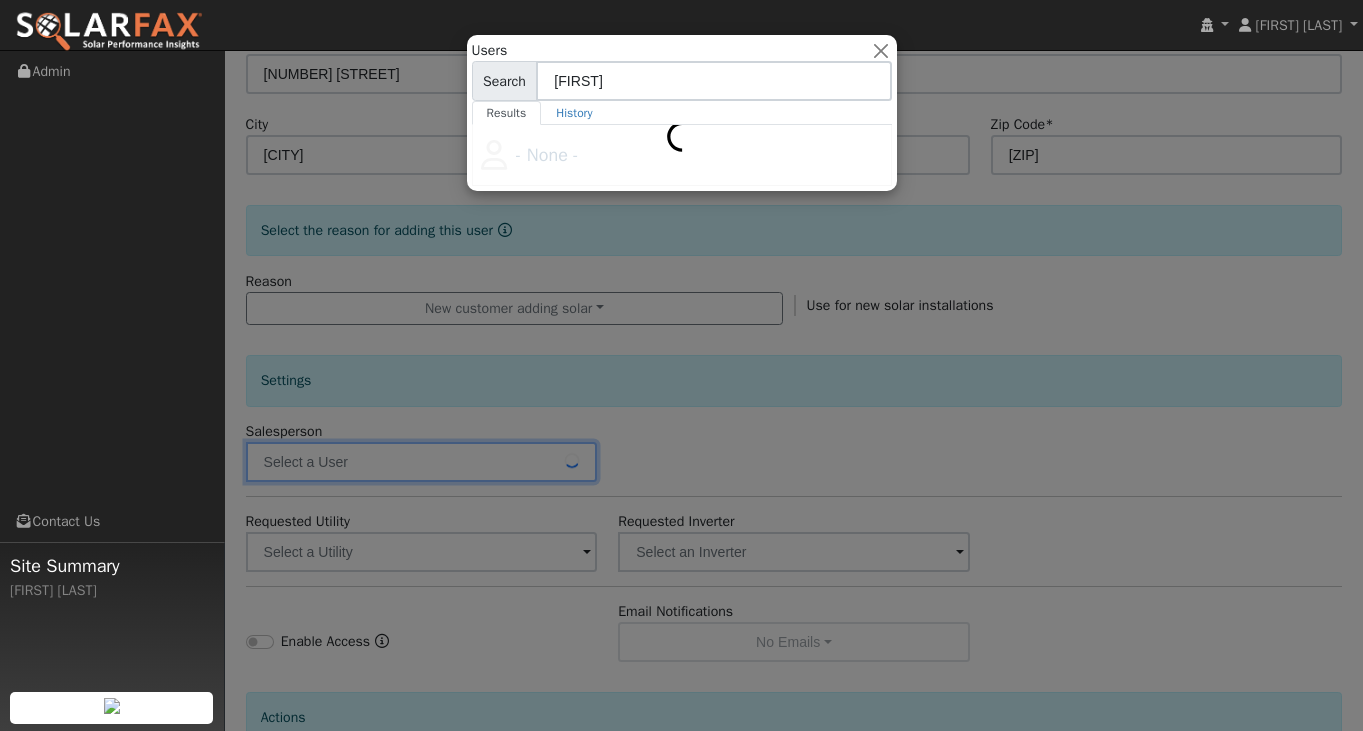 type on "Mark" 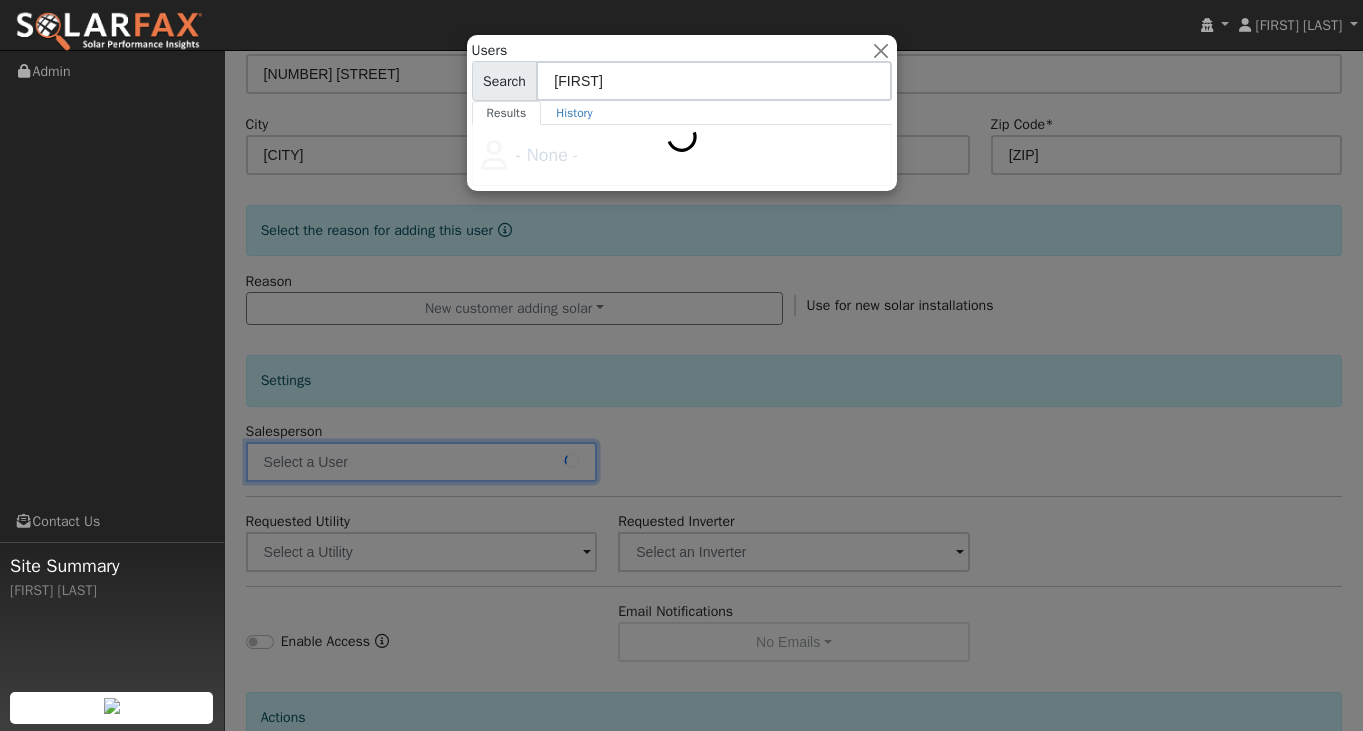 click at bounding box center [681, 365] 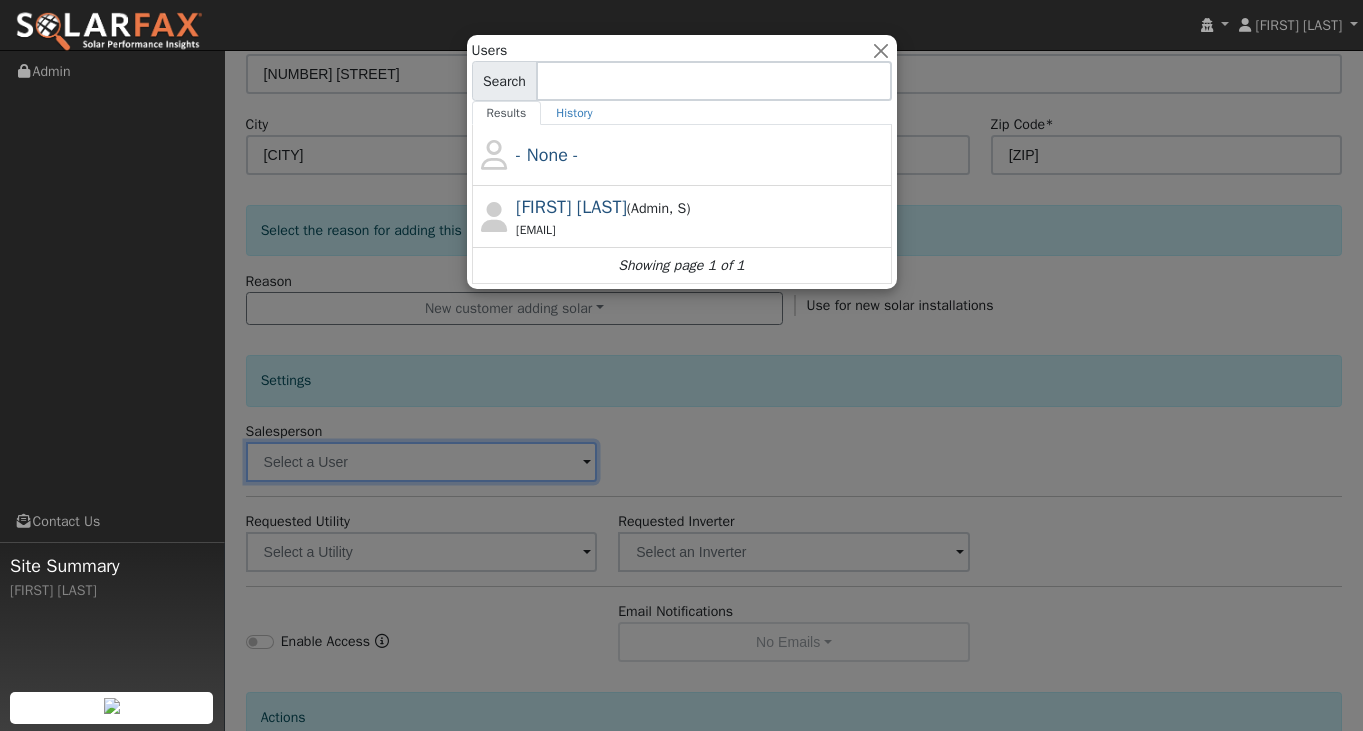 click on "Mark Lewis  ( Admin , S )  mark@heliosenergyglobal.com" at bounding box center [701, 216] 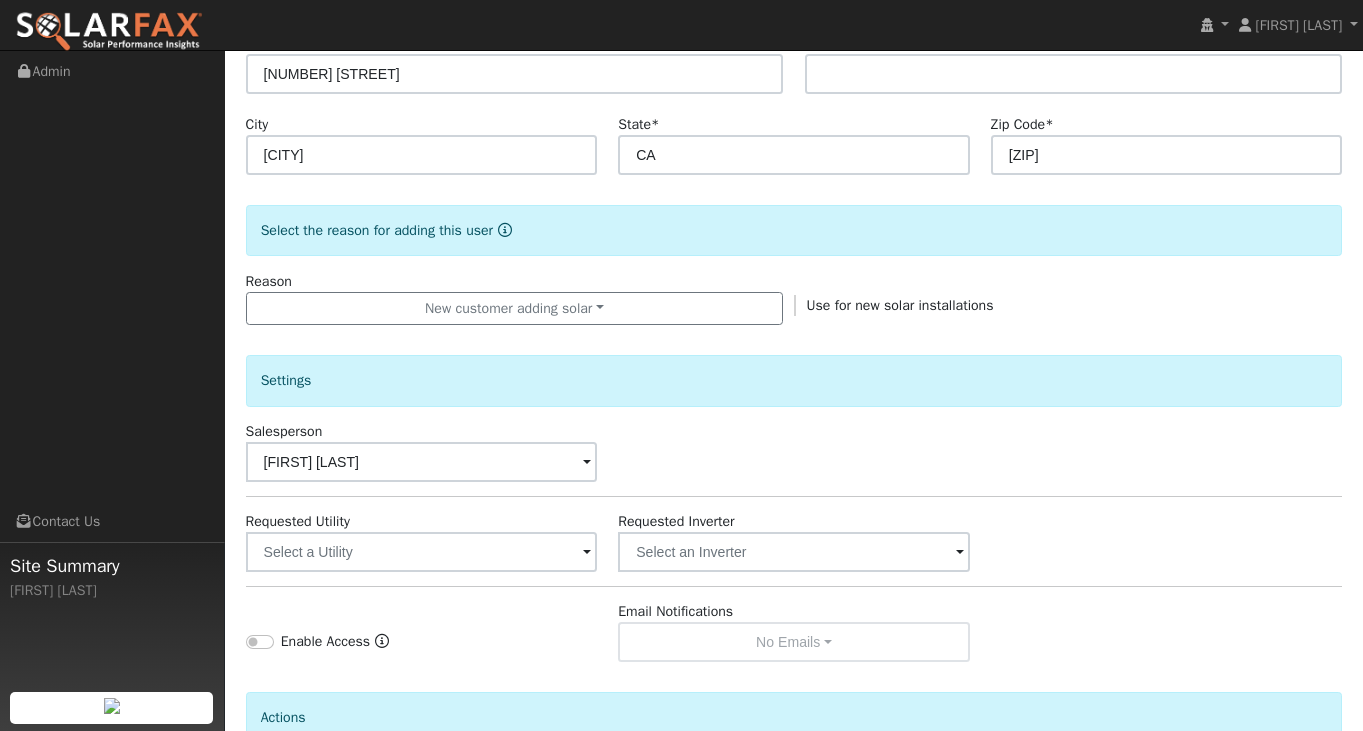 scroll, scrollTop: 439, scrollLeft: 0, axis: vertical 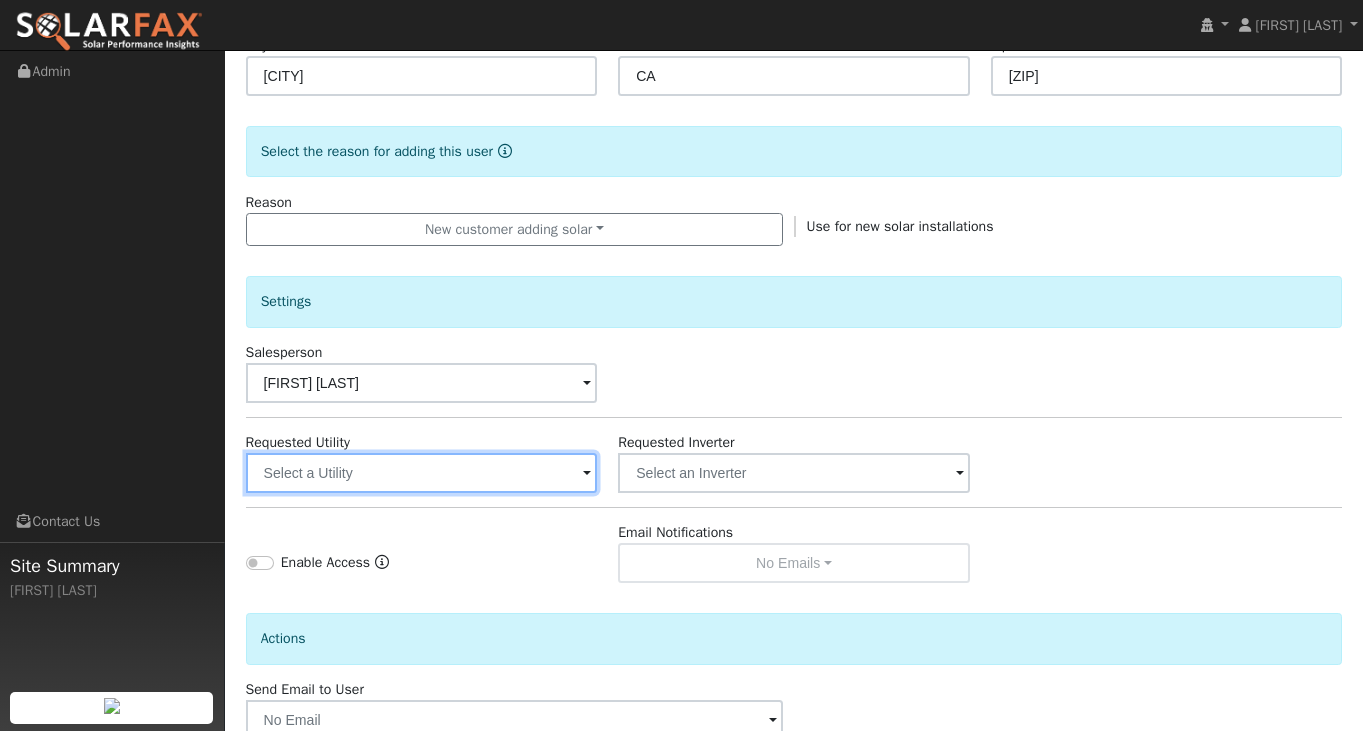 click at bounding box center (422, 473) 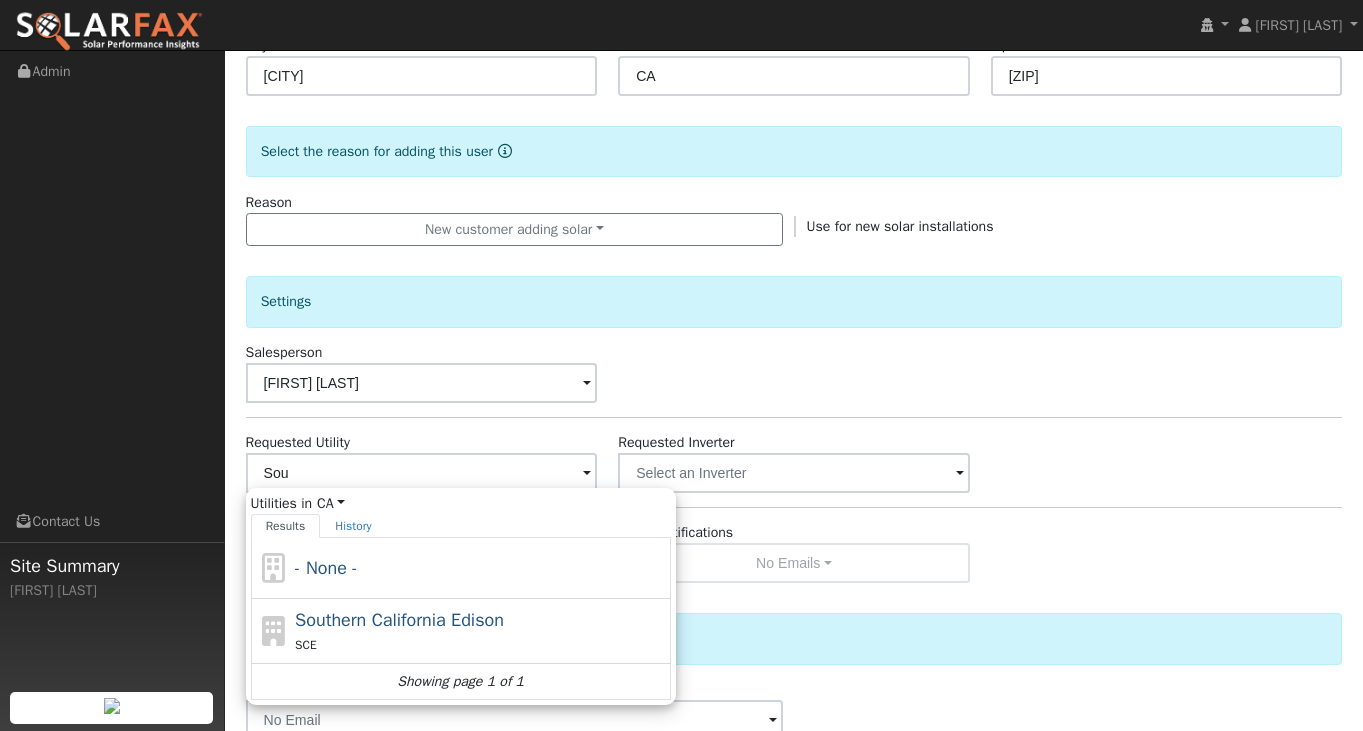 click on "Southern California Edison" at bounding box center (399, 620) 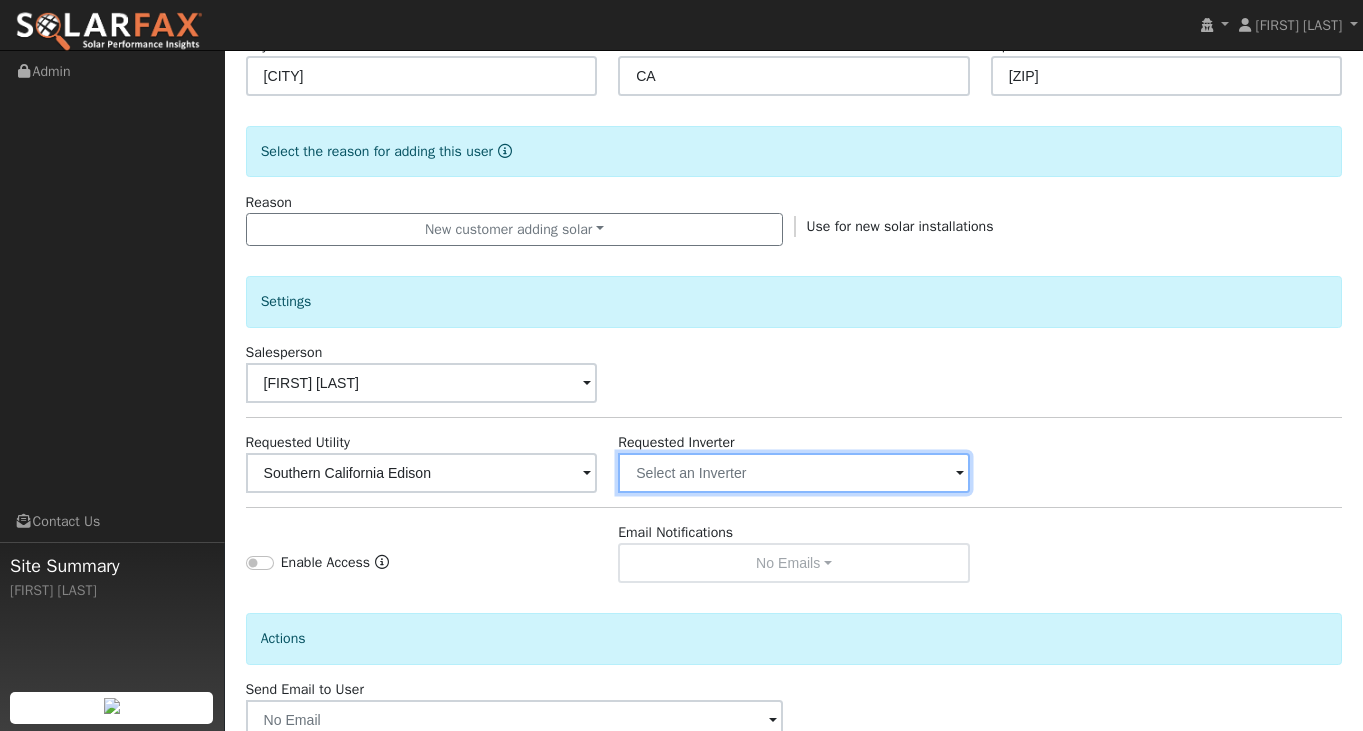 click at bounding box center [422, 473] 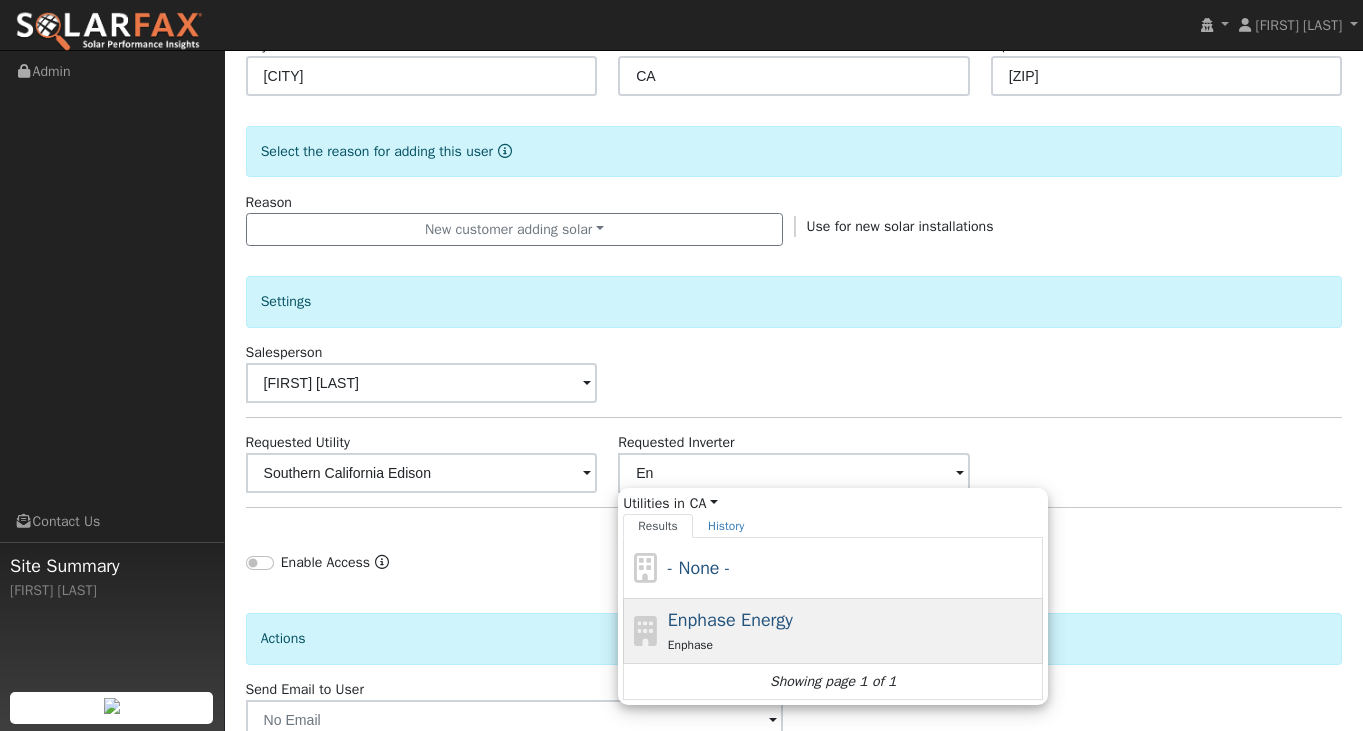 click on "Enphase" at bounding box center (853, 644) 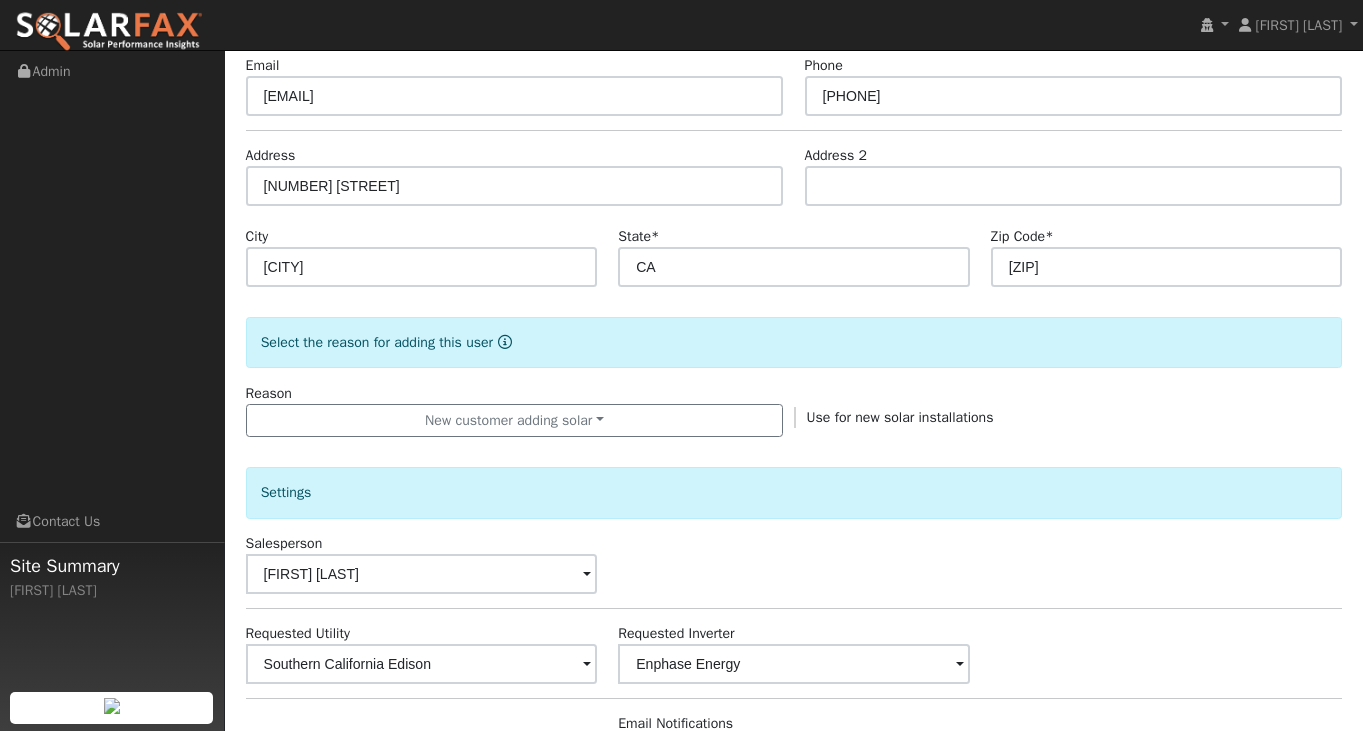 scroll, scrollTop: 561, scrollLeft: 0, axis: vertical 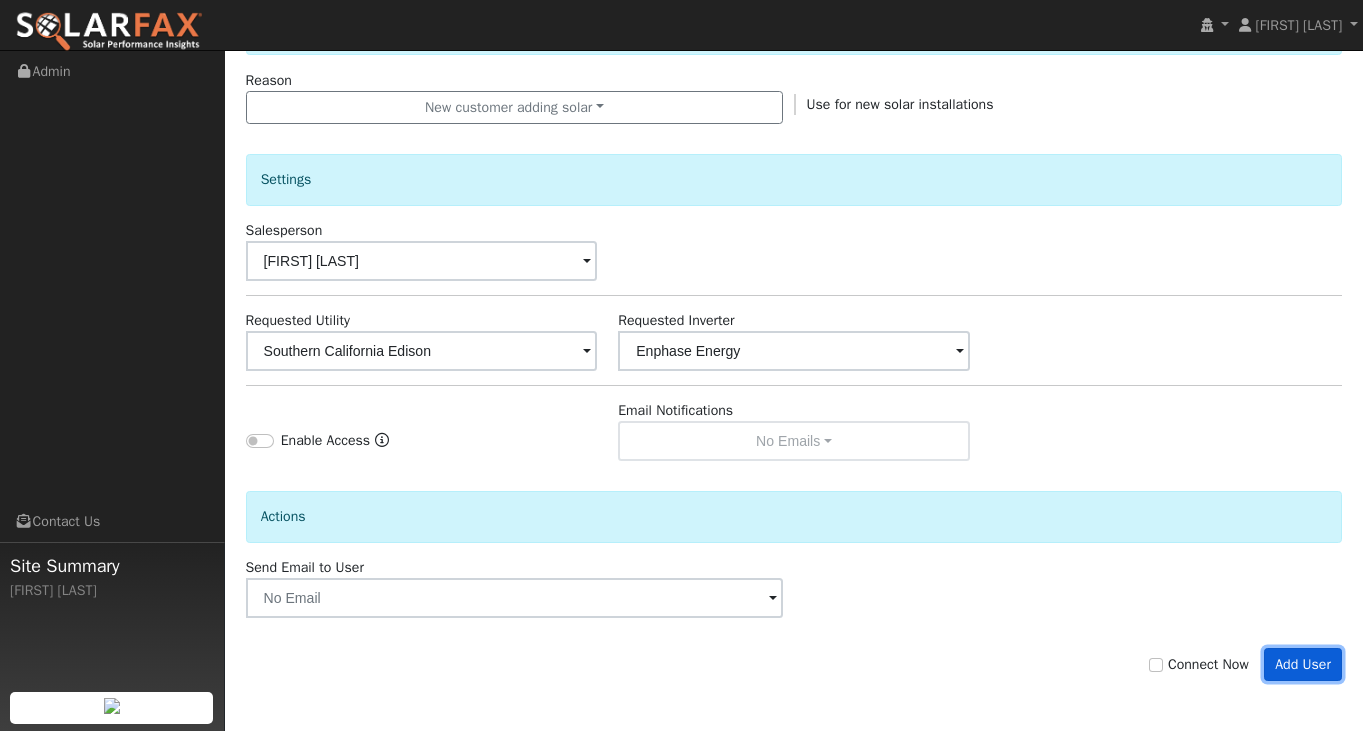 click on "Add User" at bounding box center [1303, 665] 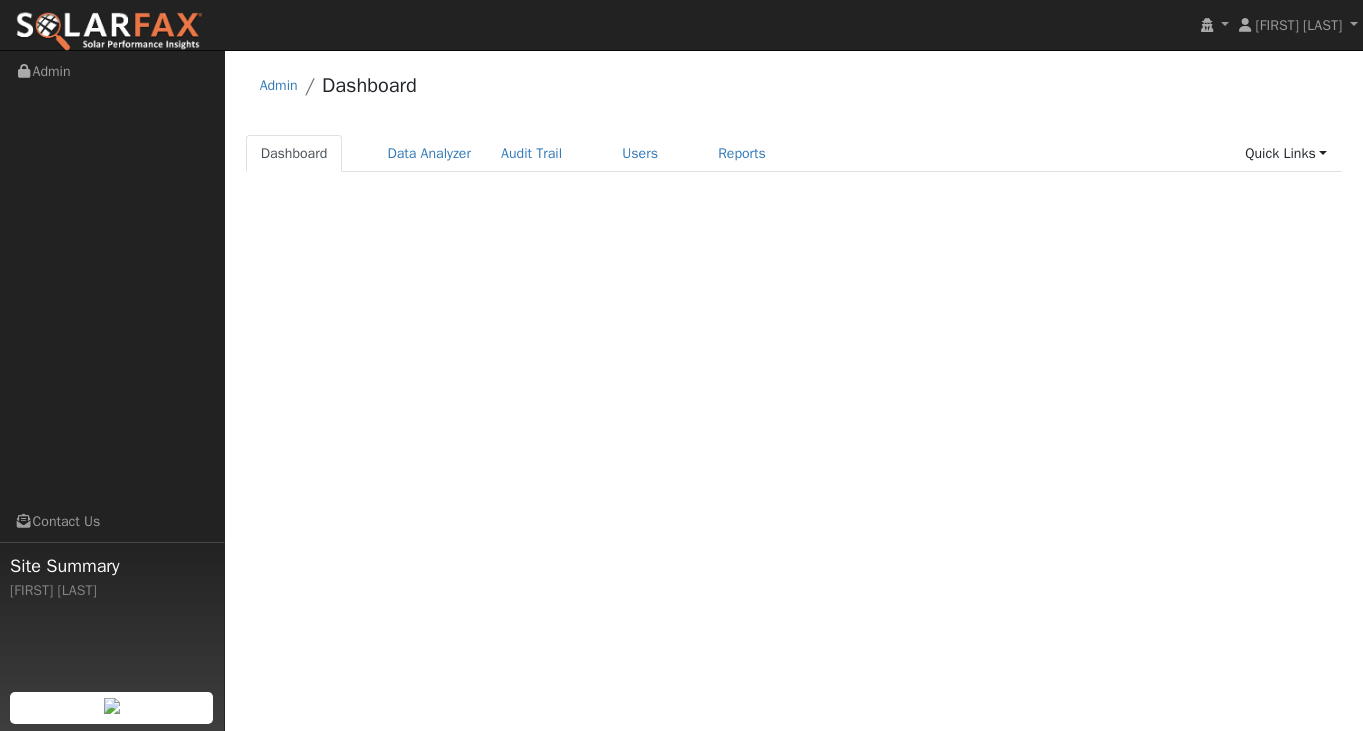 scroll, scrollTop: 0, scrollLeft: 0, axis: both 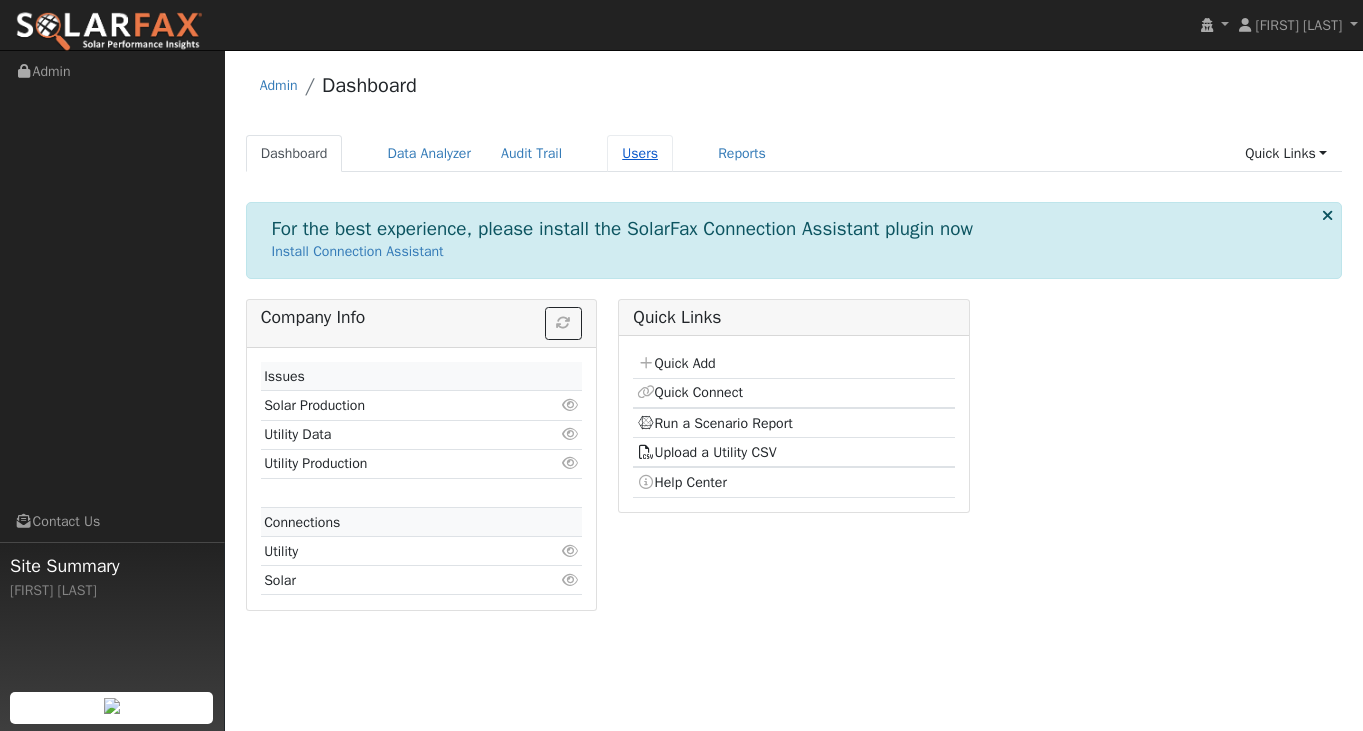 click on "Users" at bounding box center (640, 153) 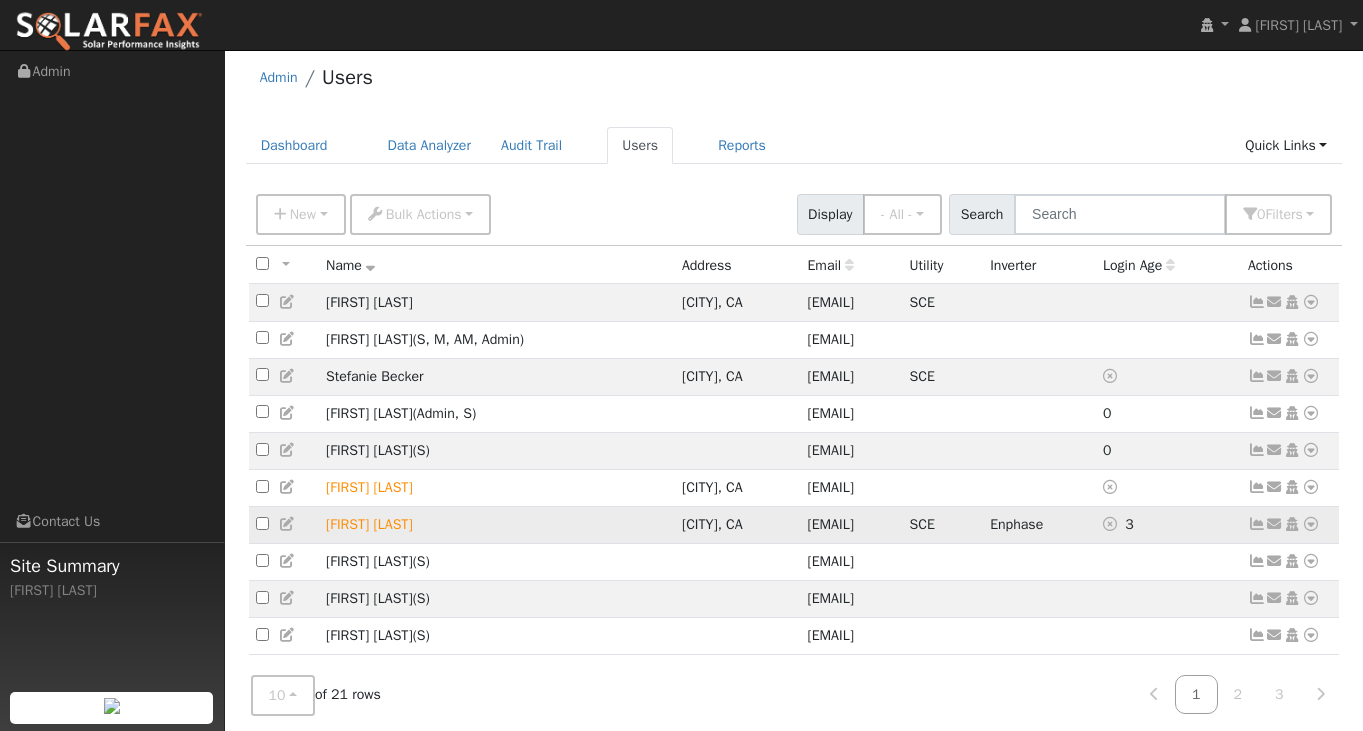 scroll, scrollTop: 43, scrollLeft: 0, axis: vertical 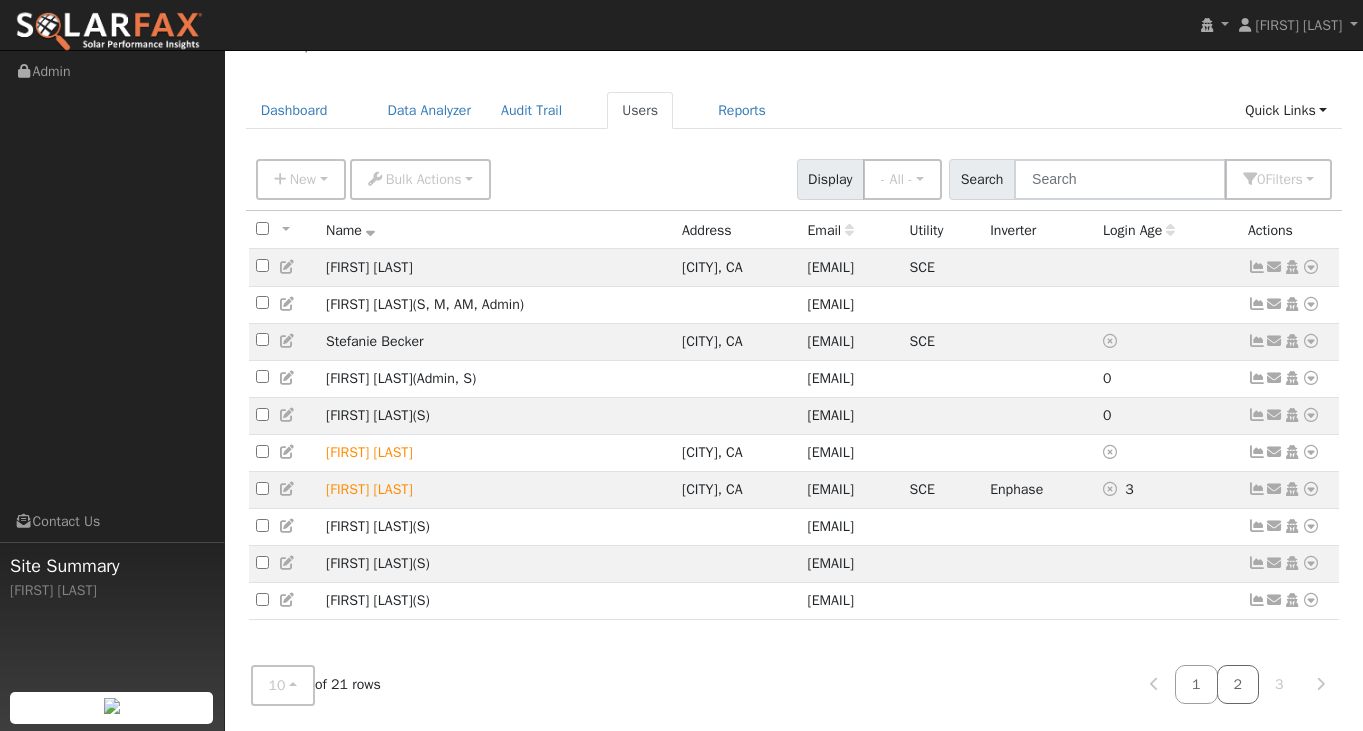 click on "2" at bounding box center [1238, 684] 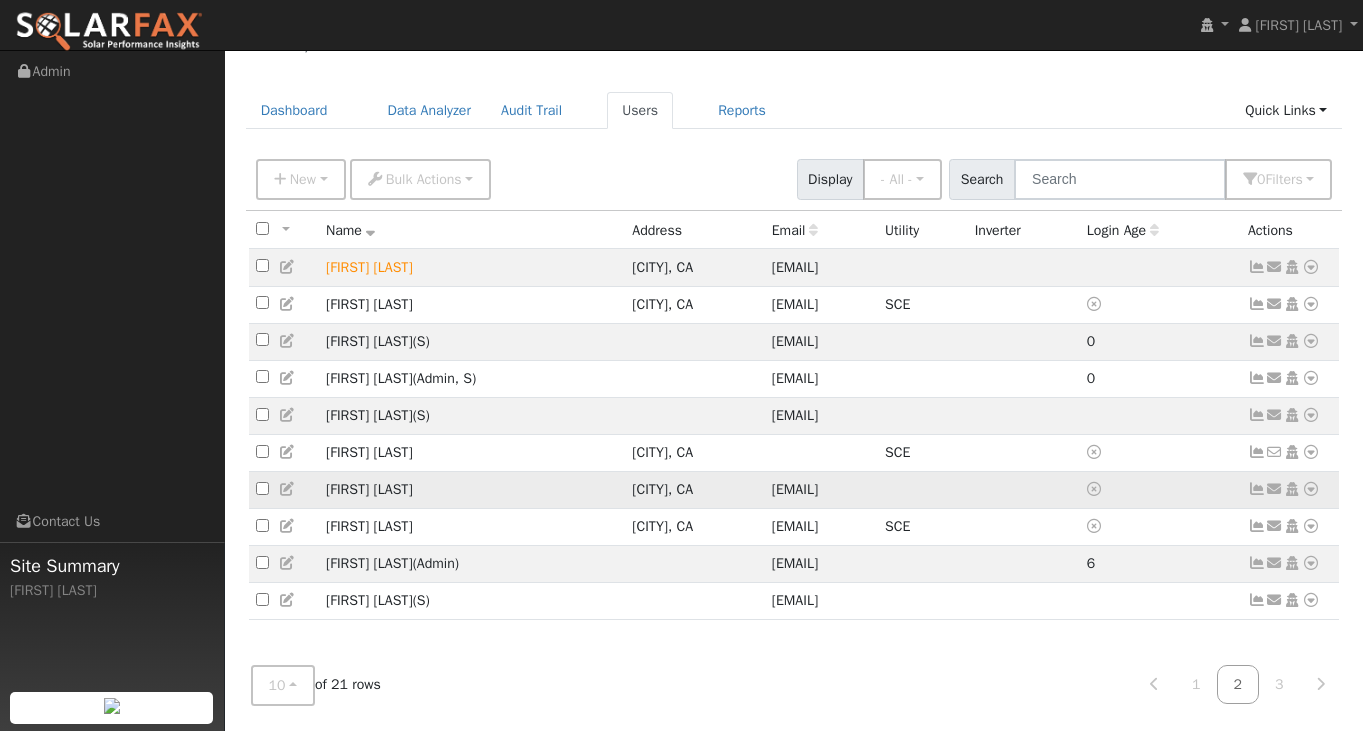 click at bounding box center (1311, 489) 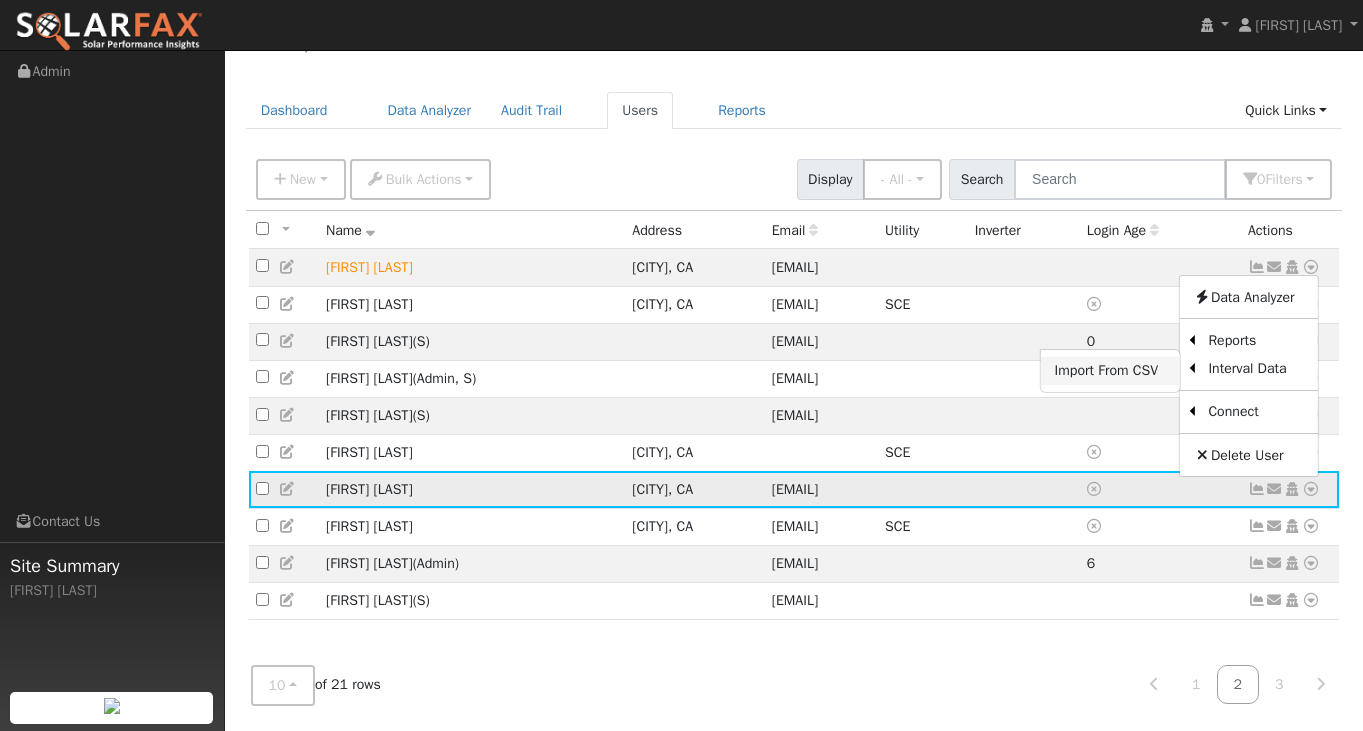click on "Import From CSV" at bounding box center (1110, 371) 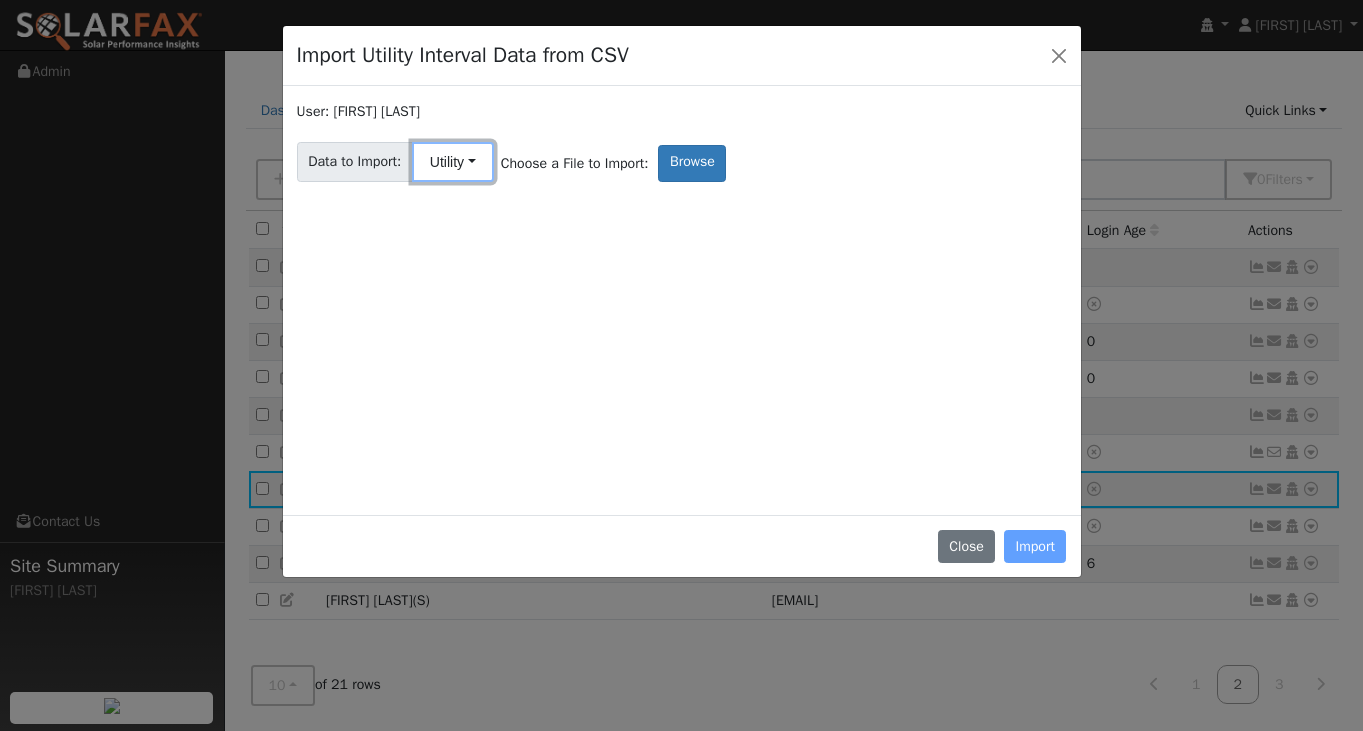 click on "Utility" at bounding box center (453, 162) 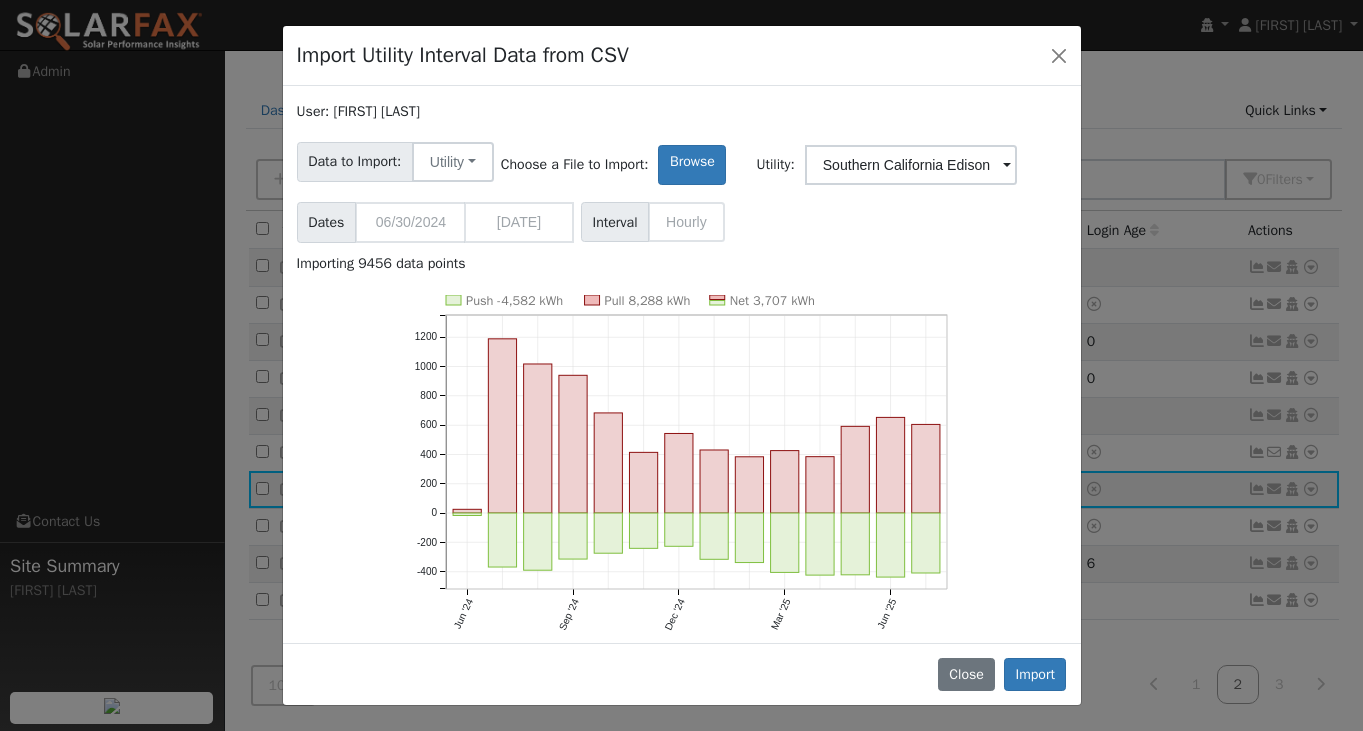 scroll, scrollTop: 17, scrollLeft: 0, axis: vertical 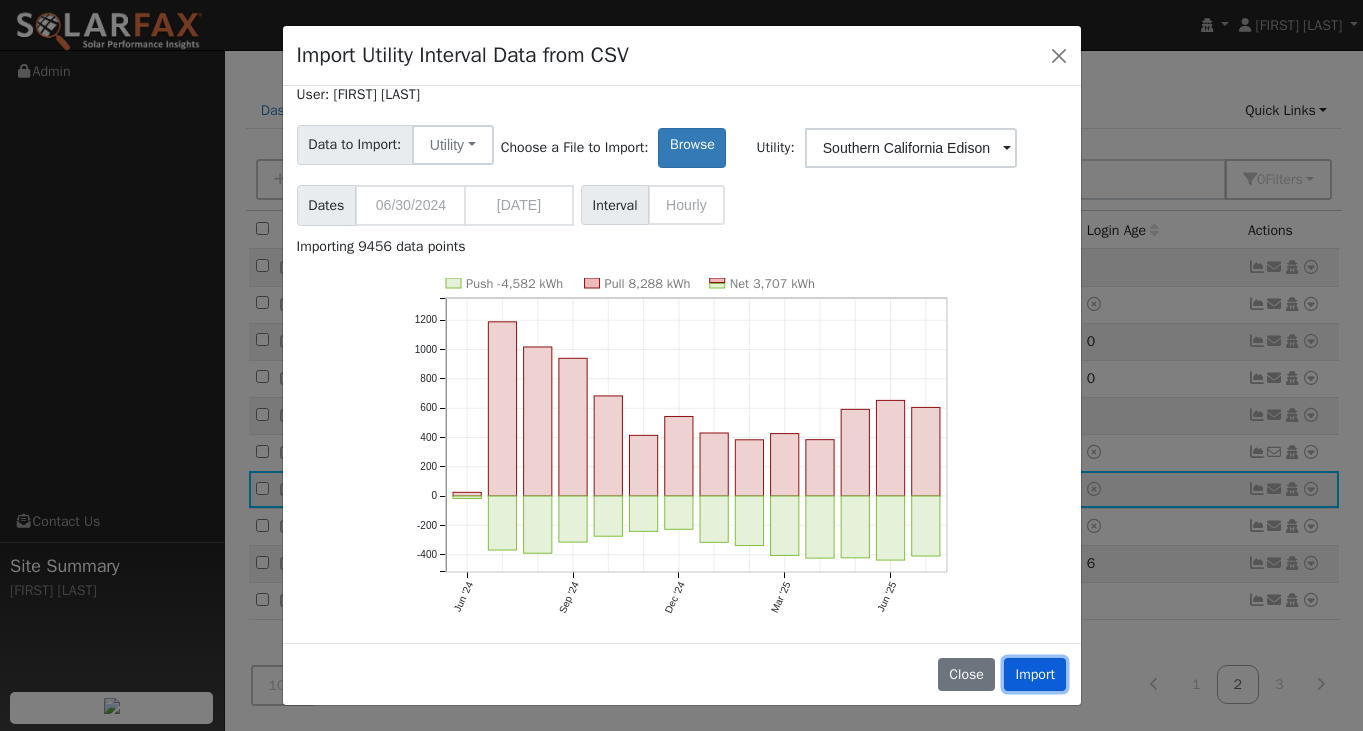 click on "Import" at bounding box center (1035, 675) 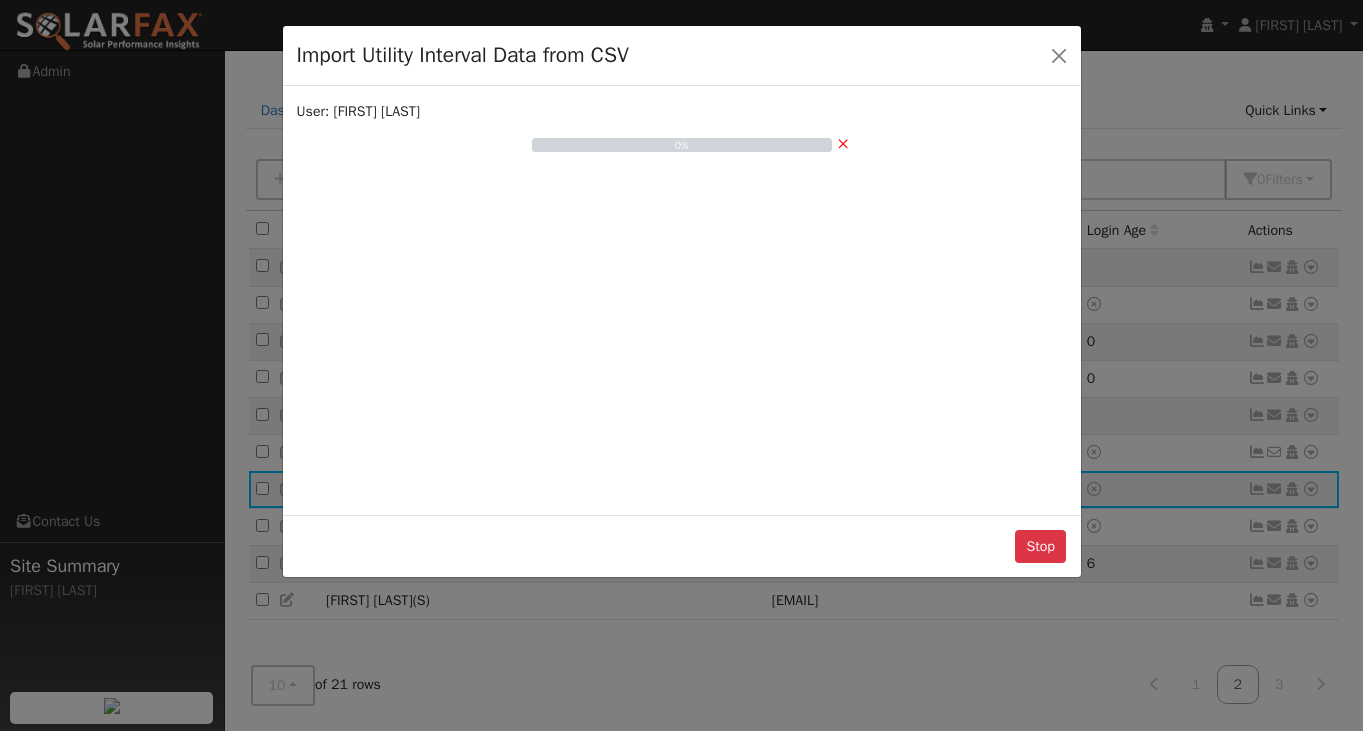 scroll, scrollTop: 0, scrollLeft: 0, axis: both 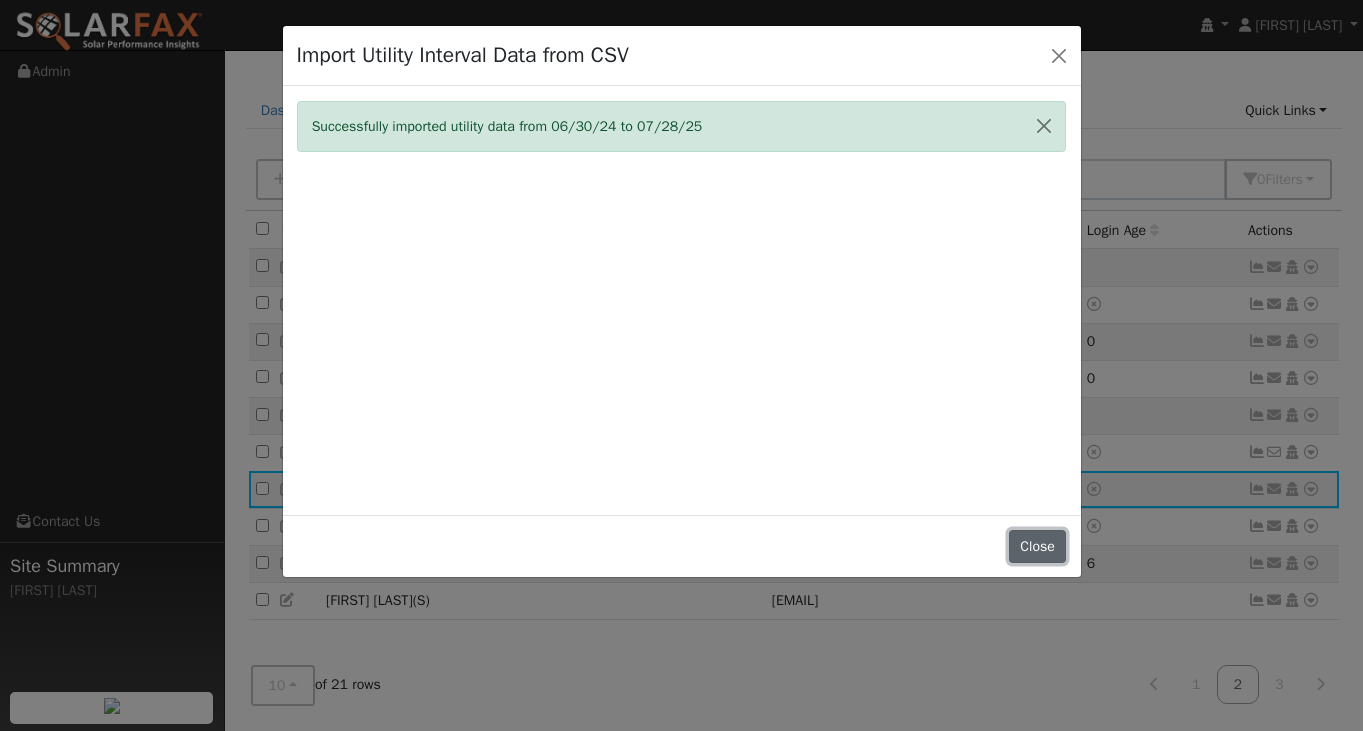 click on "Close" at bounding box center [1038, 547] 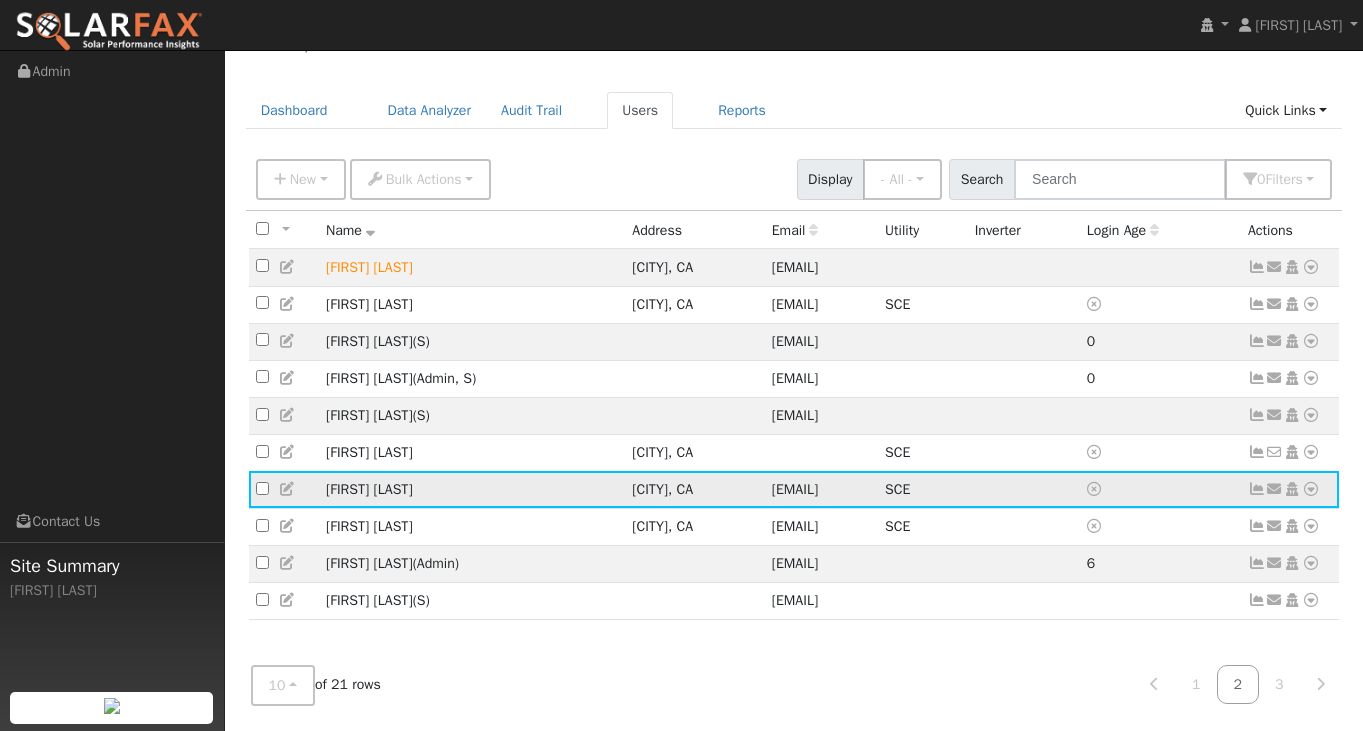 click at bounding box center [1311, 489] 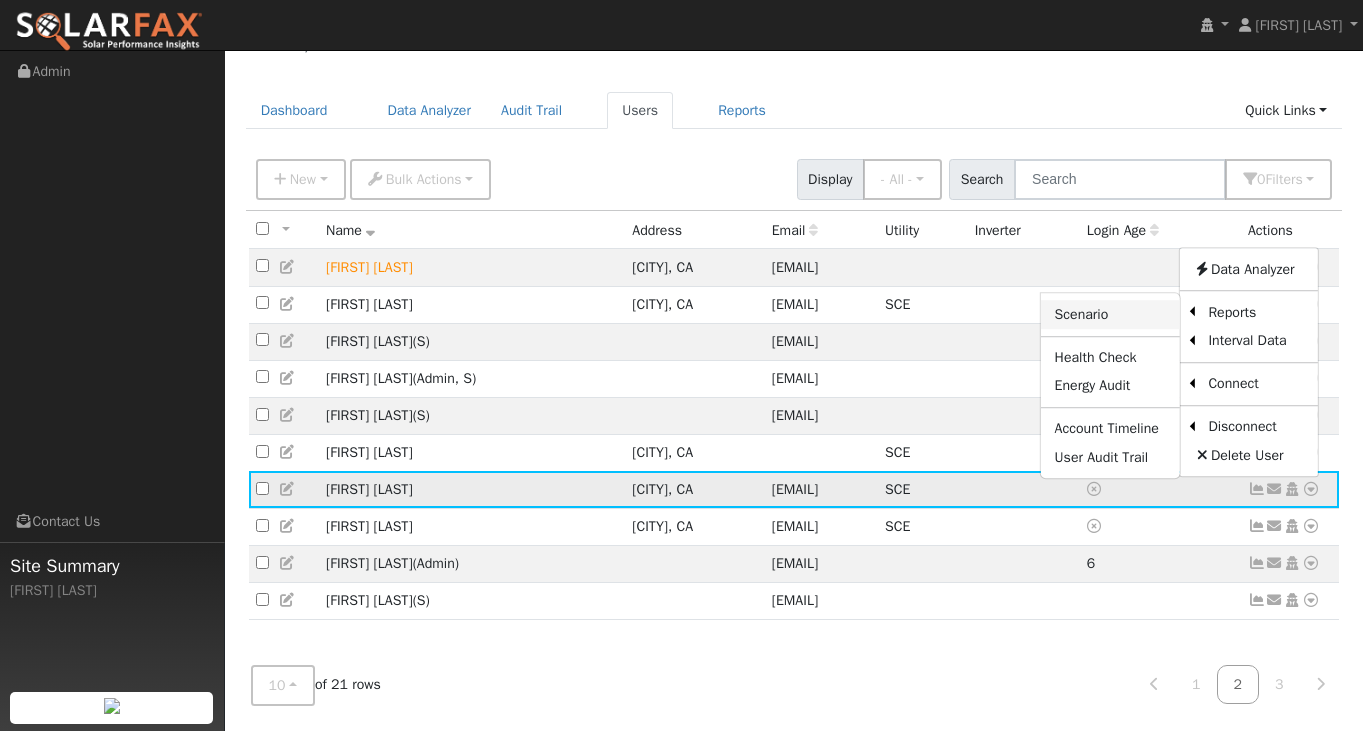 click on "Scenario" at bounding box center [1110, 315] 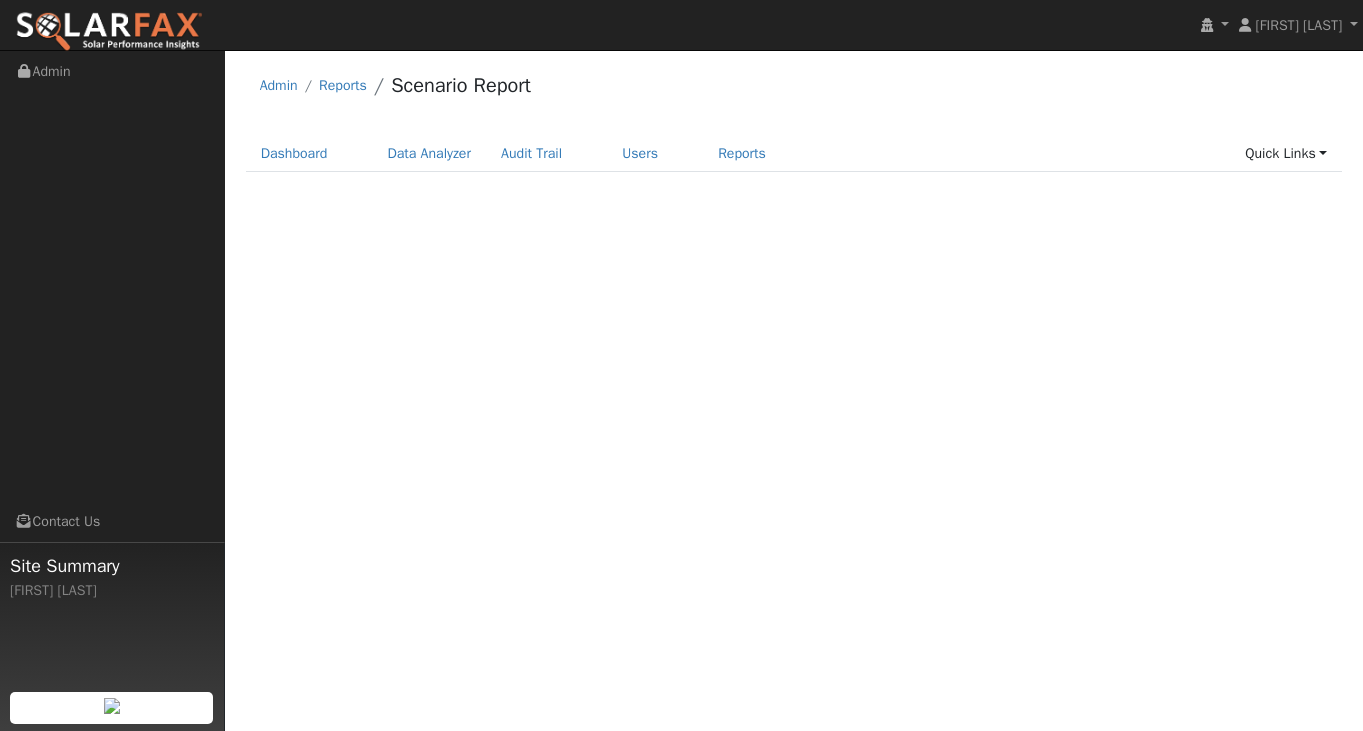 scroll, scrollTop: 0, scrollLeft: 0, axis: both 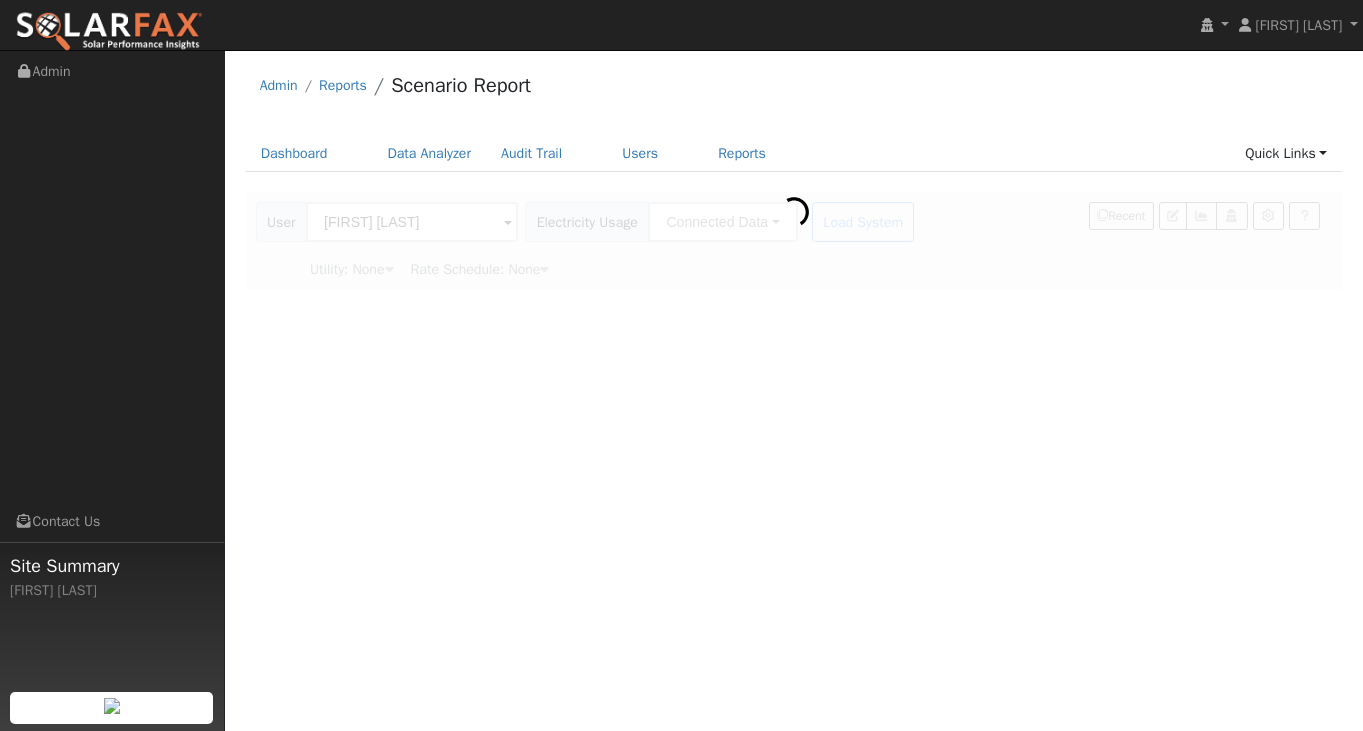 type on "Southern California Edison" 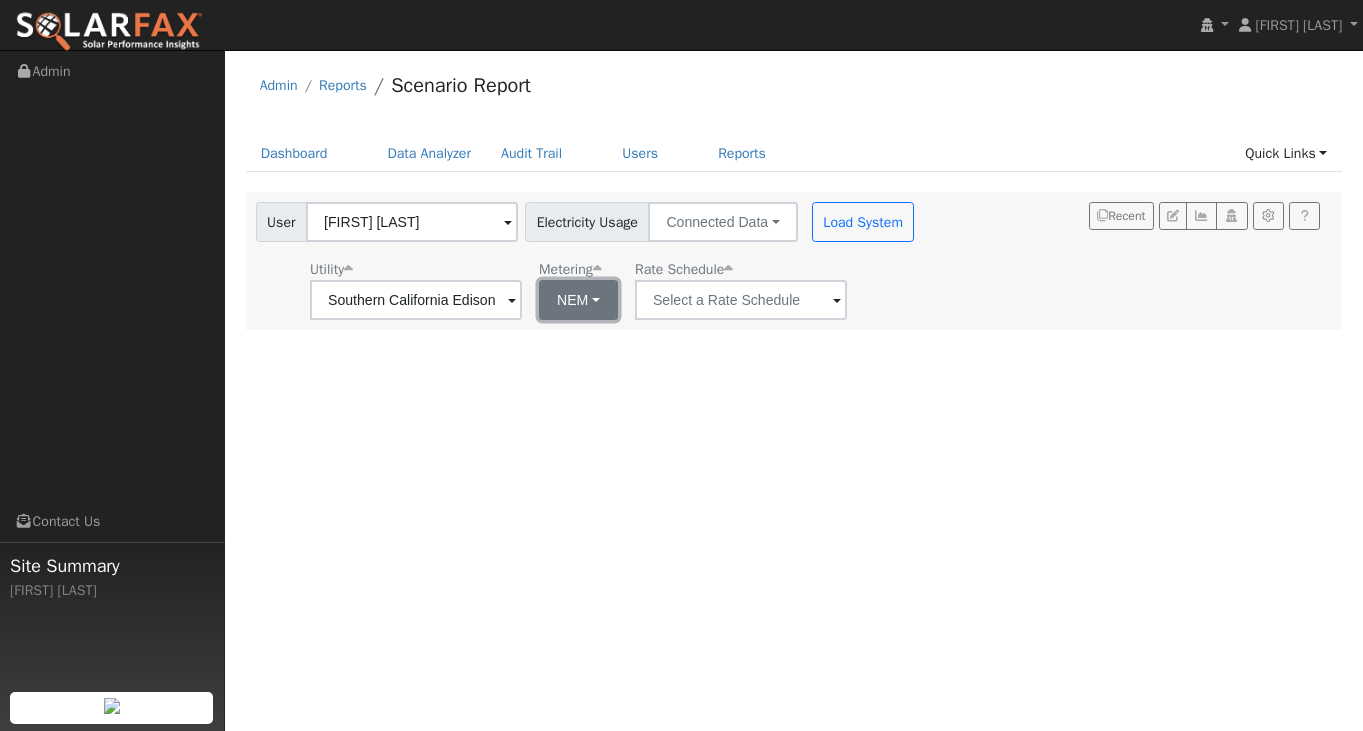 click on "NEM" at bounding box center [578, 300] 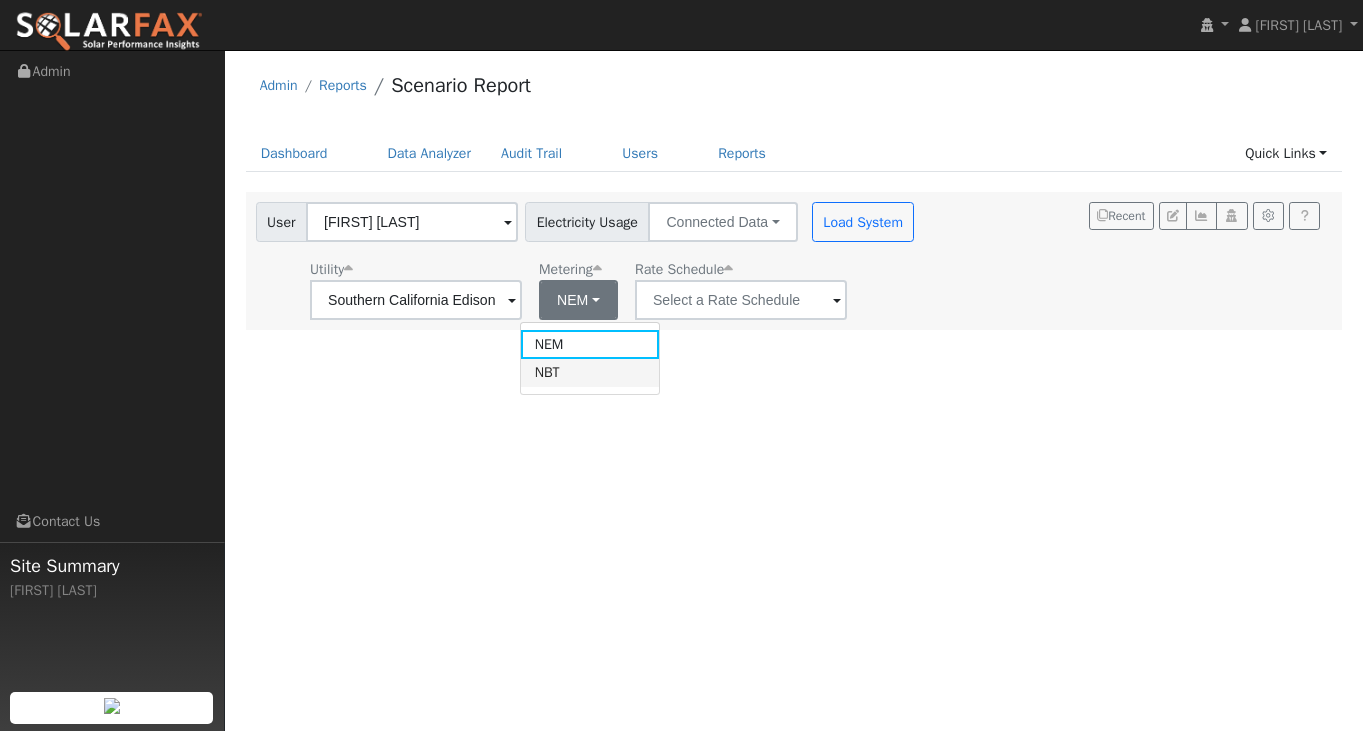 click on "NBT" at bounding box center (590, 373) 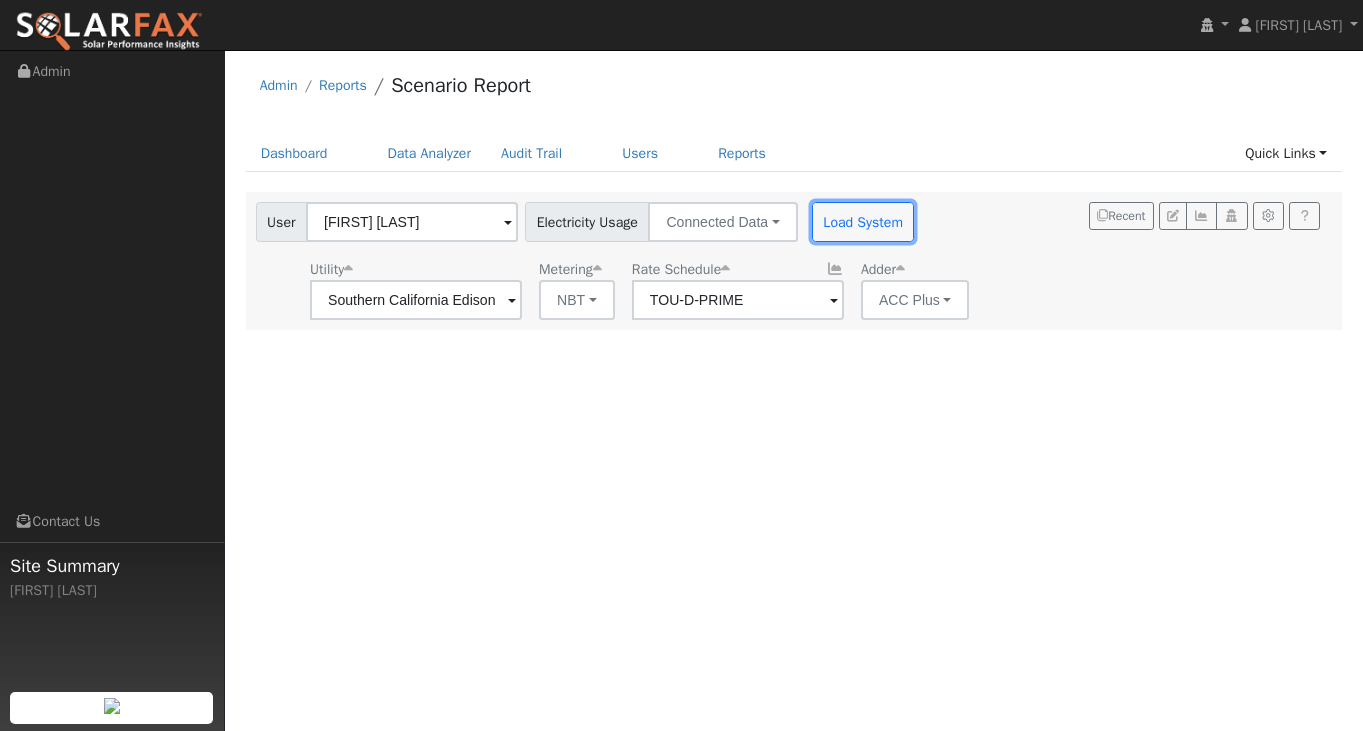 click on "Load System" at bounding box center (863, 222) 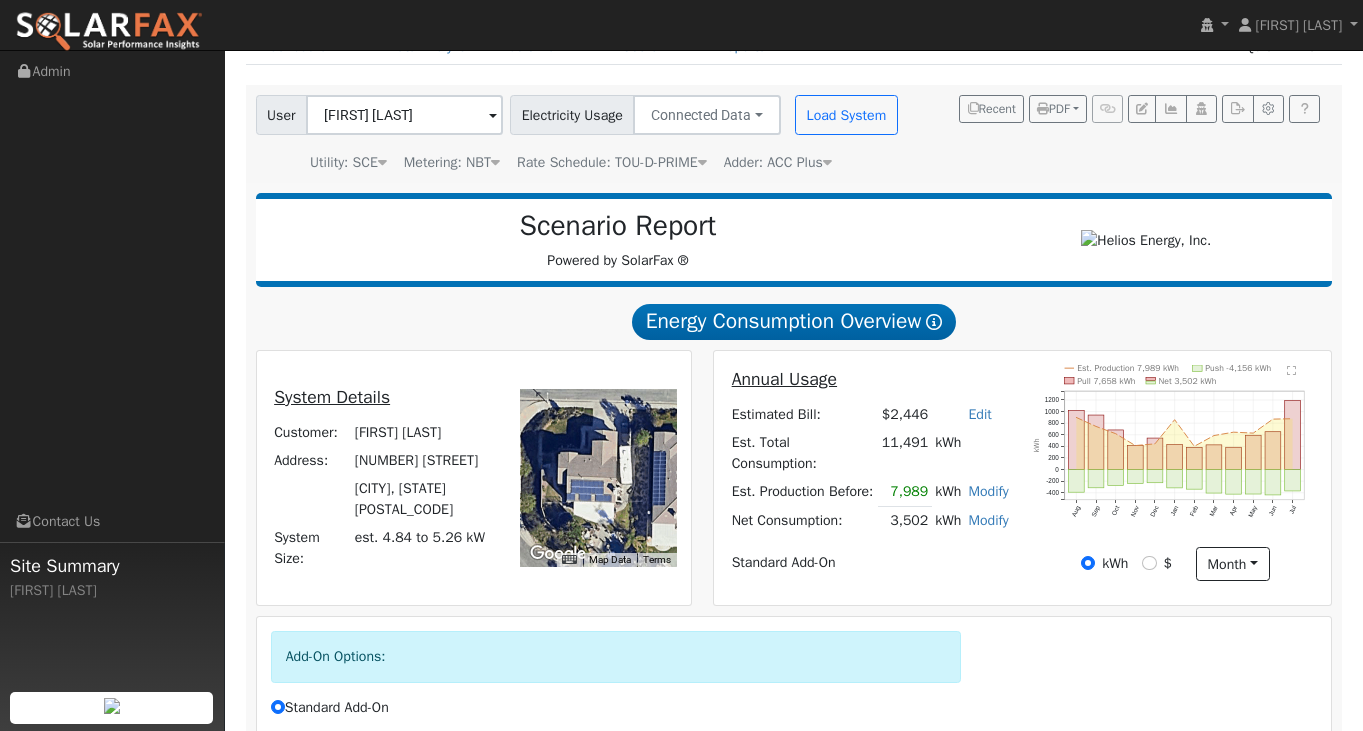scroll, scrollTop: 0, scrollLeft: 0, axis: both 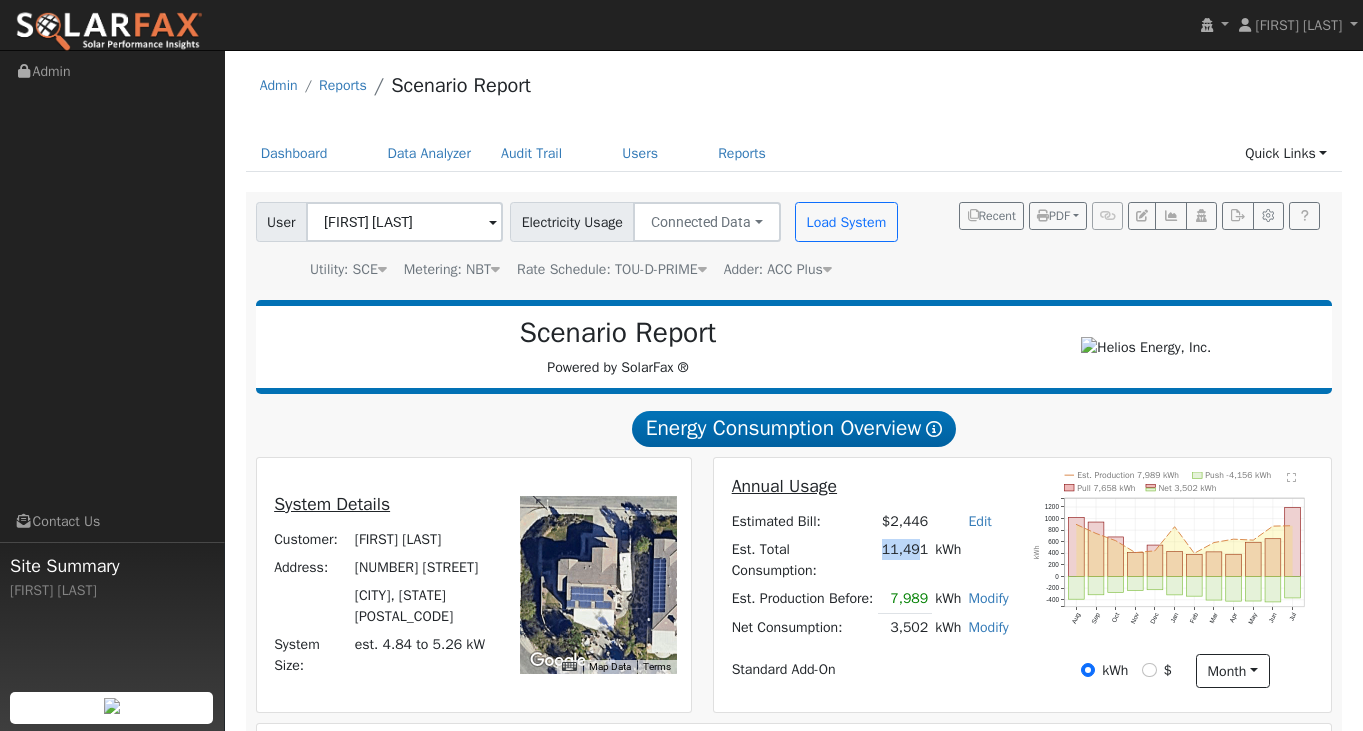 drag, startPoint x: 918, startPoint y: 554, endPoint x: 879, endPoint y: 554, distance: 39 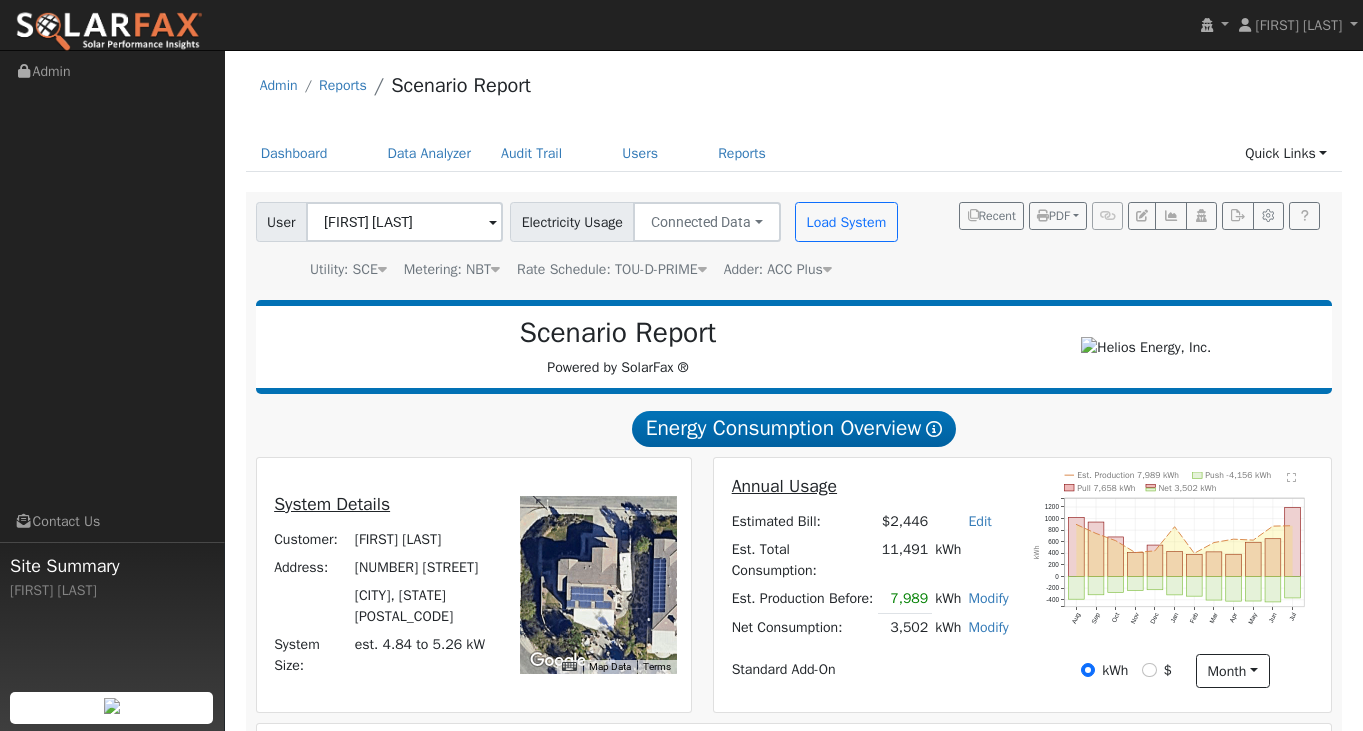 click on "11,491" at bounding box center (904, 559) 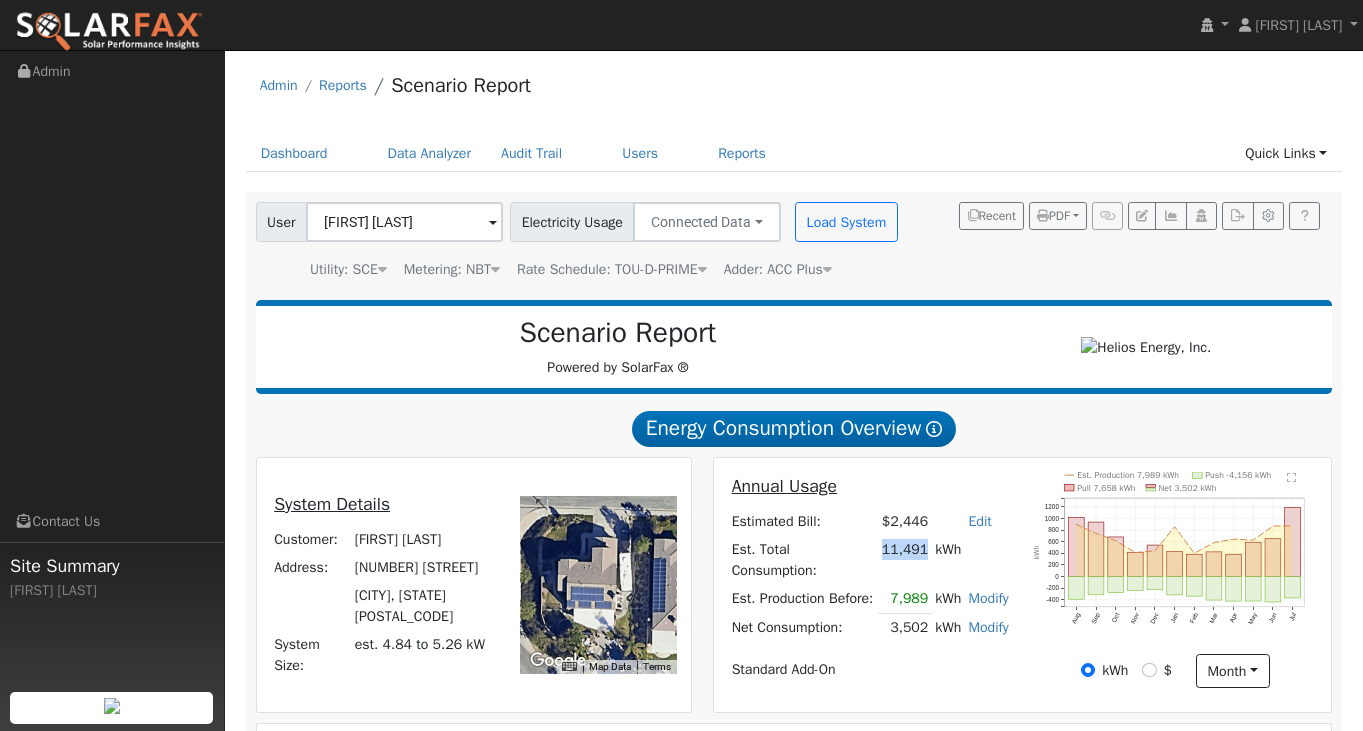 drag, startPoint x: 921, startPoint y: 558, endPoint x: 873, endPoint y: 557, distance: 48.010414 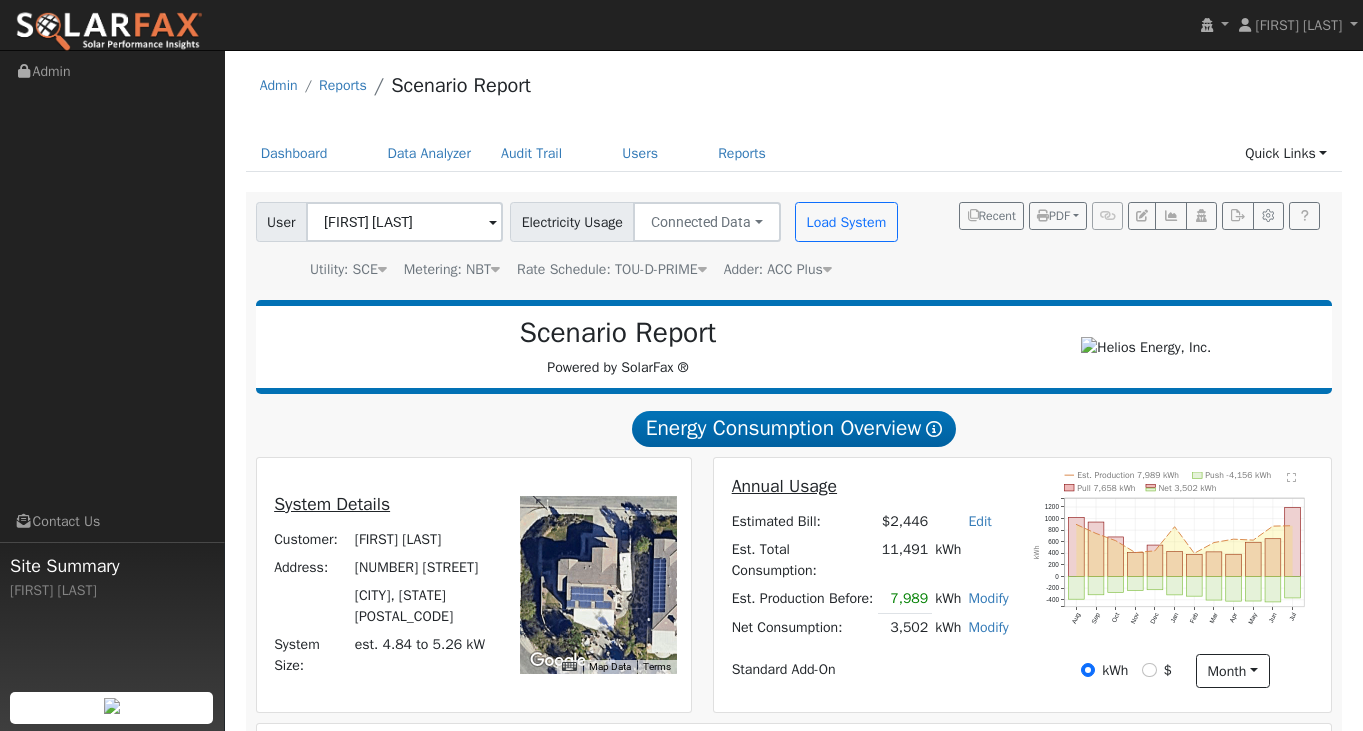 click on "11,491" at bounding box center (904, 559) 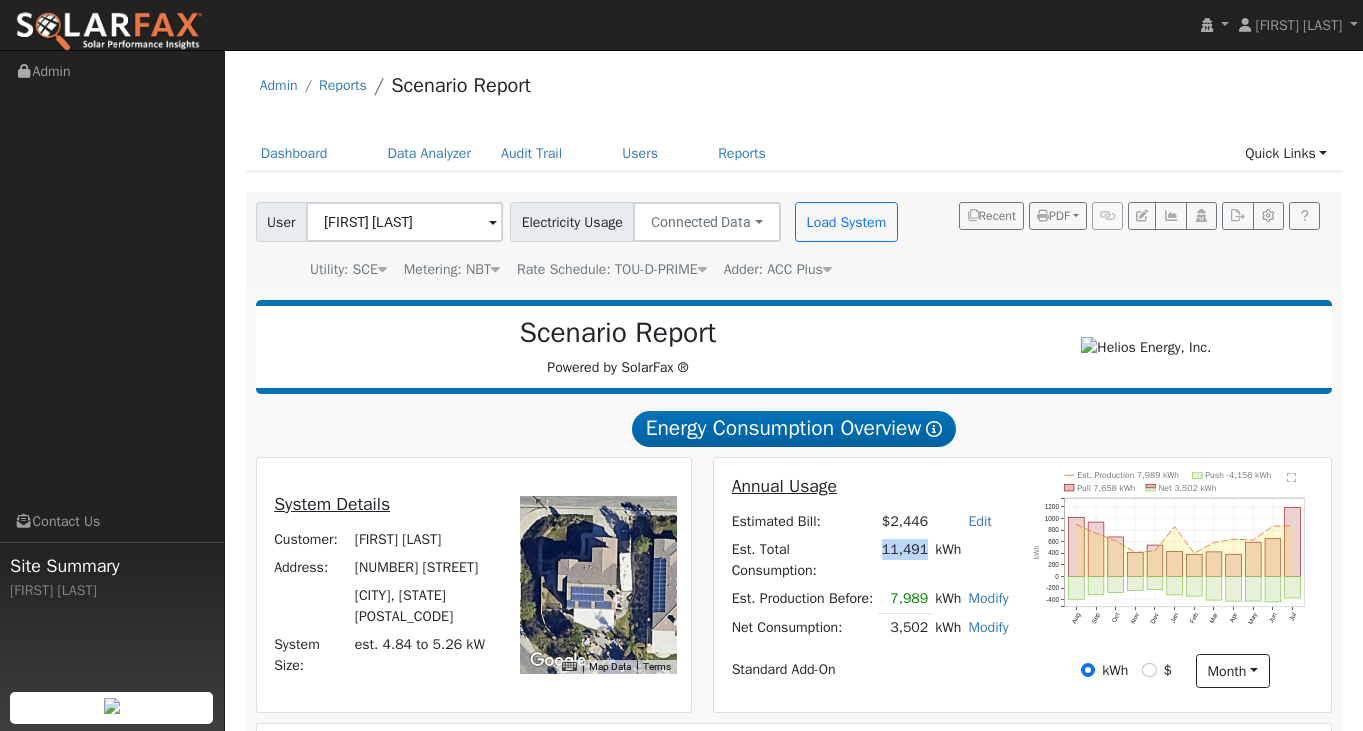 drag, startPoint x: 921, startPoint y: 556, endPoint x: 883, endPoint y: 556, distance: 38 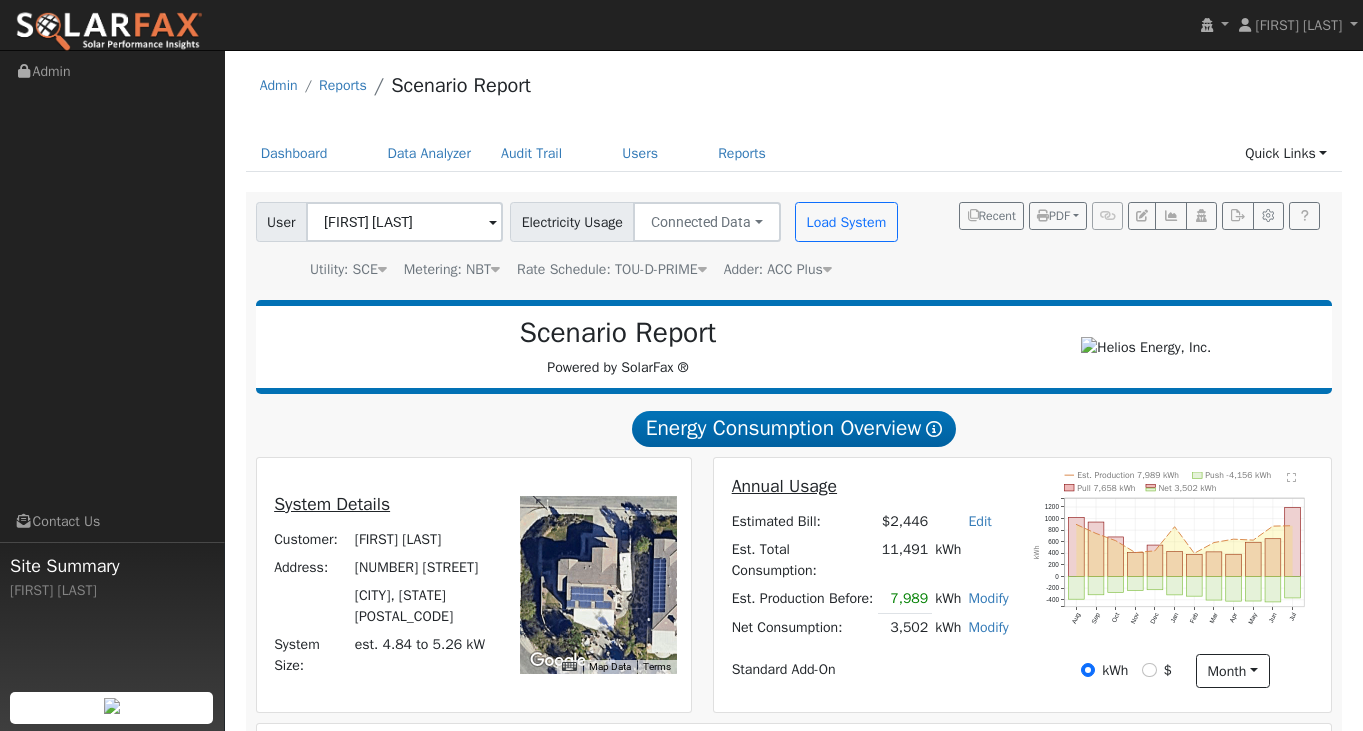 click on "kWh" at bounding box center (972, 559) 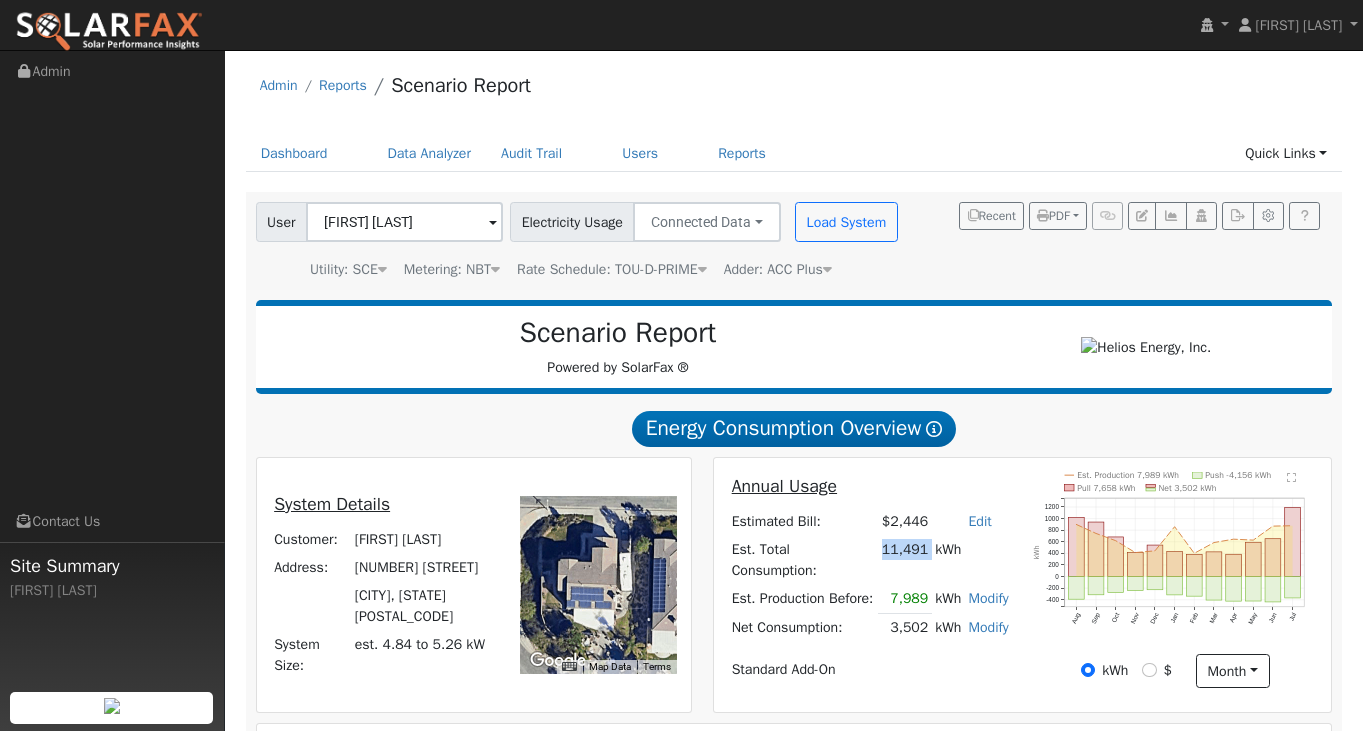 drag, startPoint x: 924, startPoint y: 558, endPoint x: 877, endPoint y: 558, distance: 47 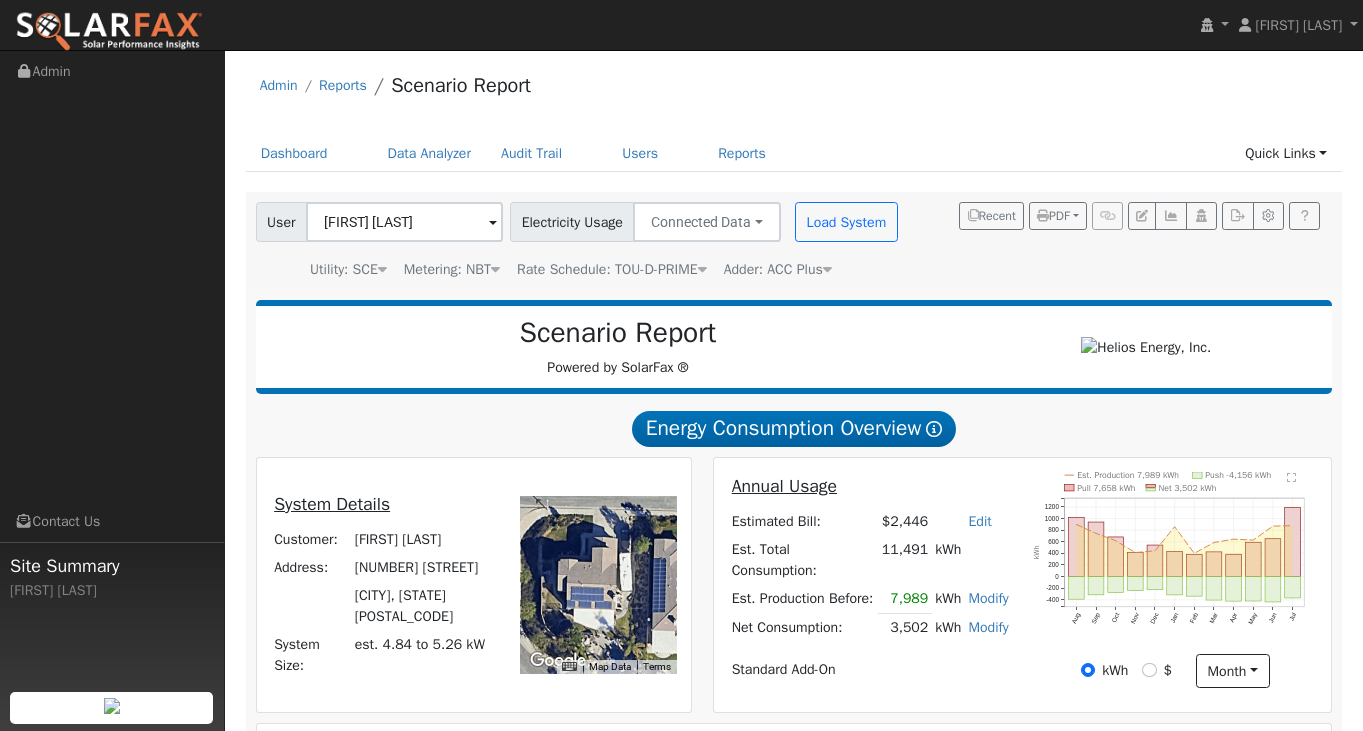 click on "kWh" at bounding box center [972, 559] 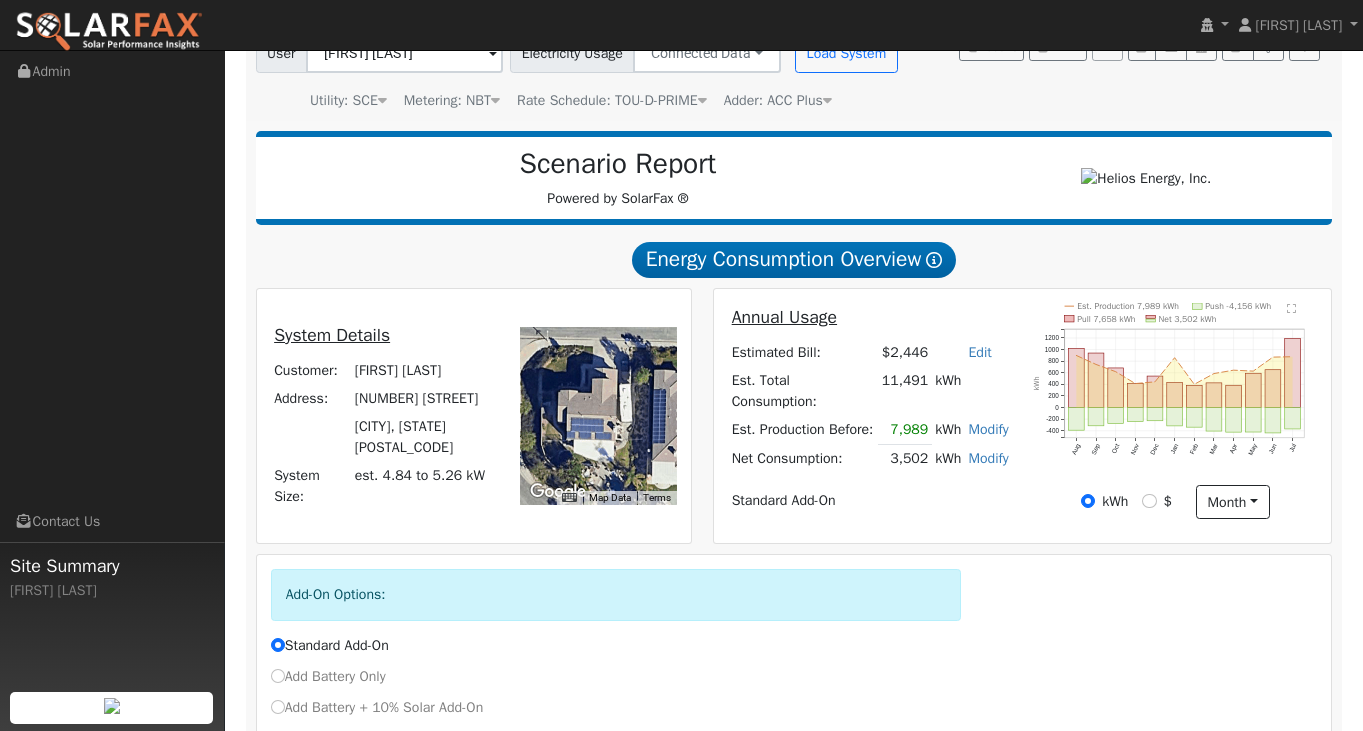 scroll, scrollTop: 172, scrollLeft: 0, axis: vertical 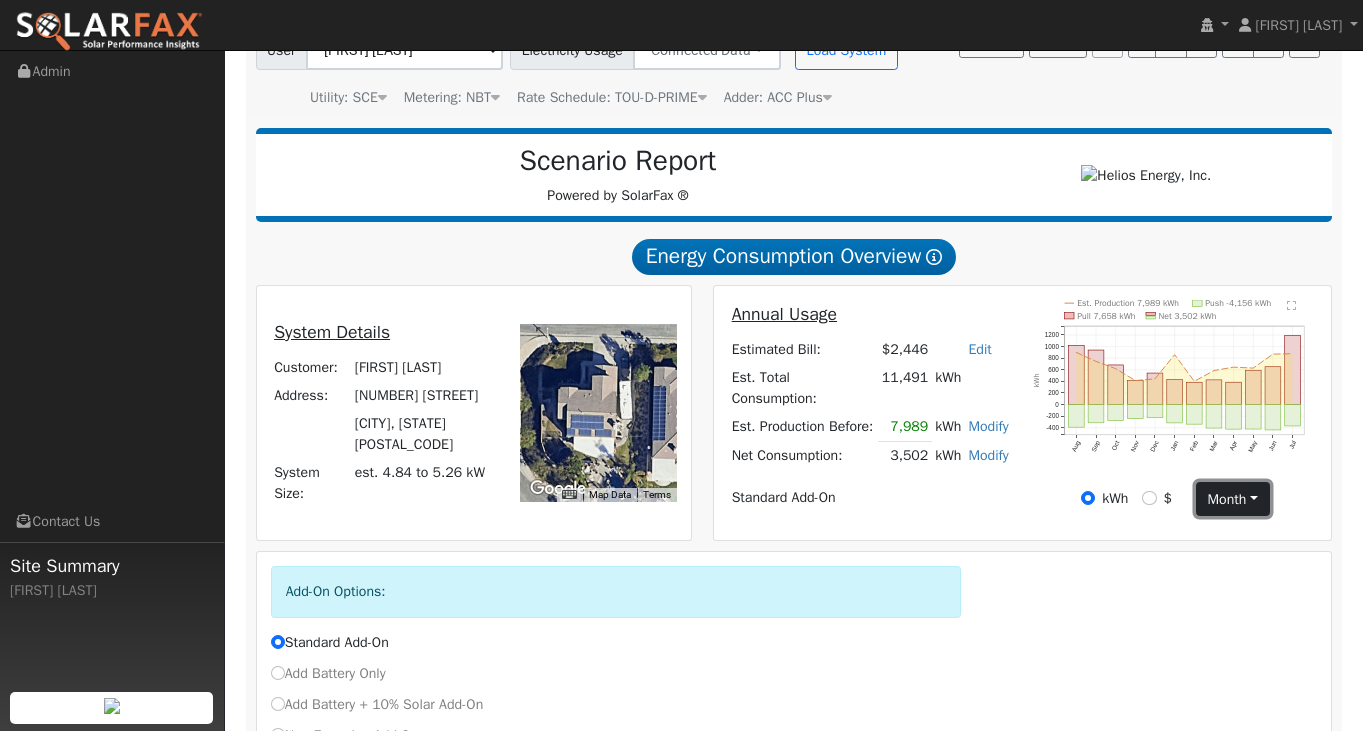 click on "month" at bounding box center [1232, 499] 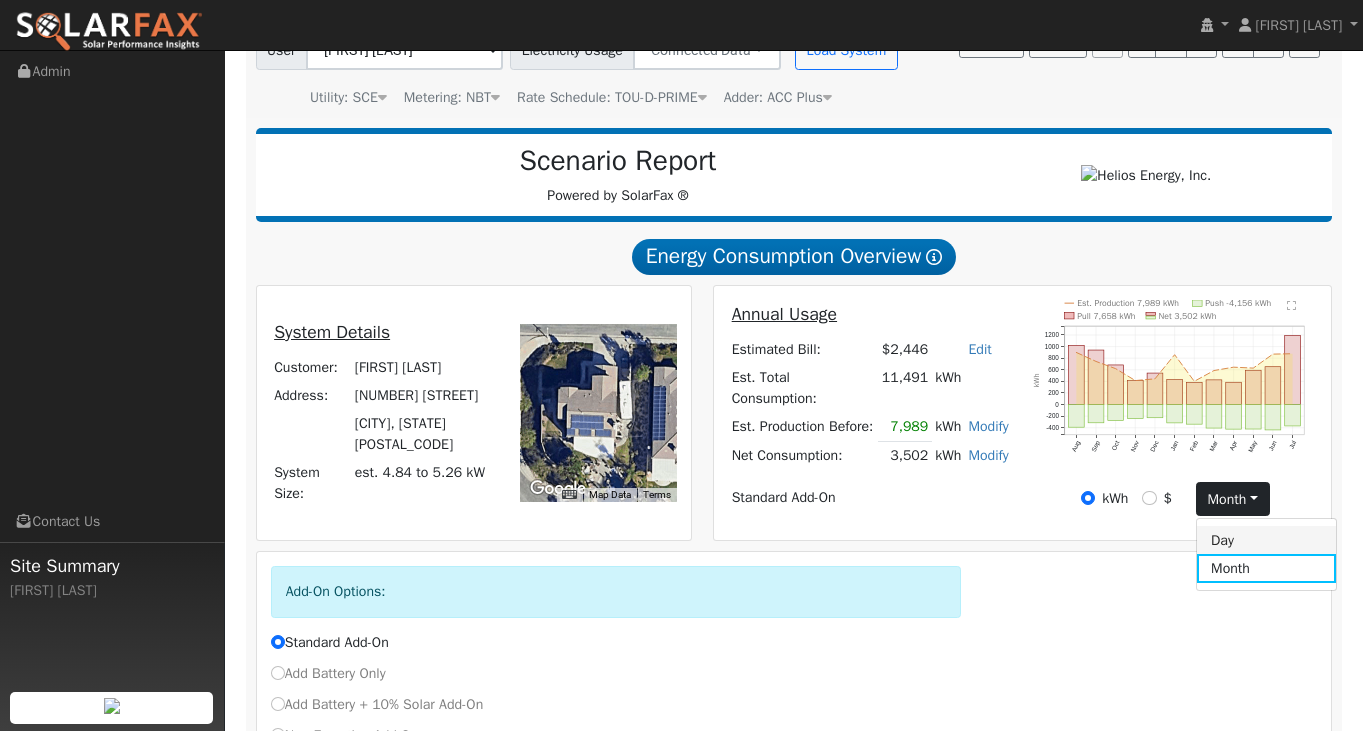 click on "Day" at bounding box center (1266, 540) 